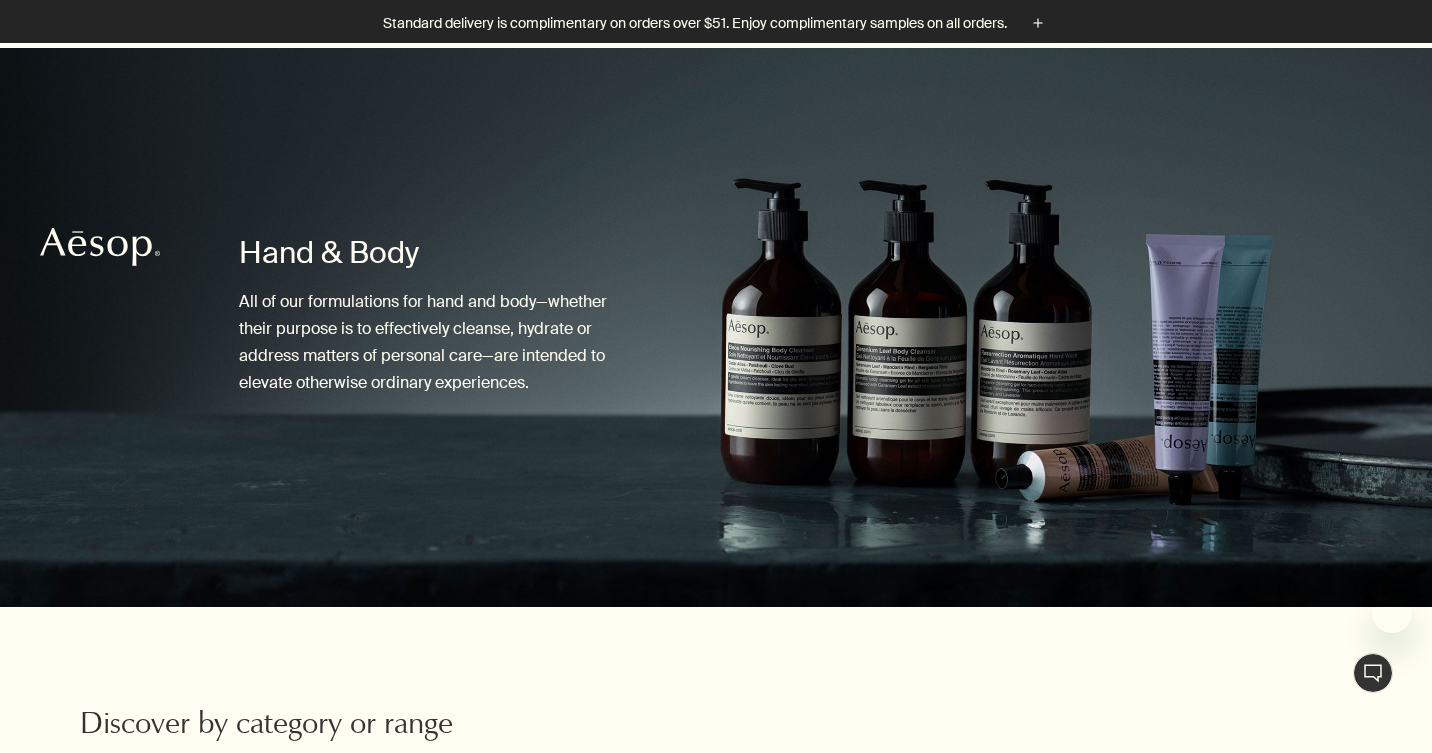 scroll, scrollTop: 716, scrollLeft: 0, axis: vertical 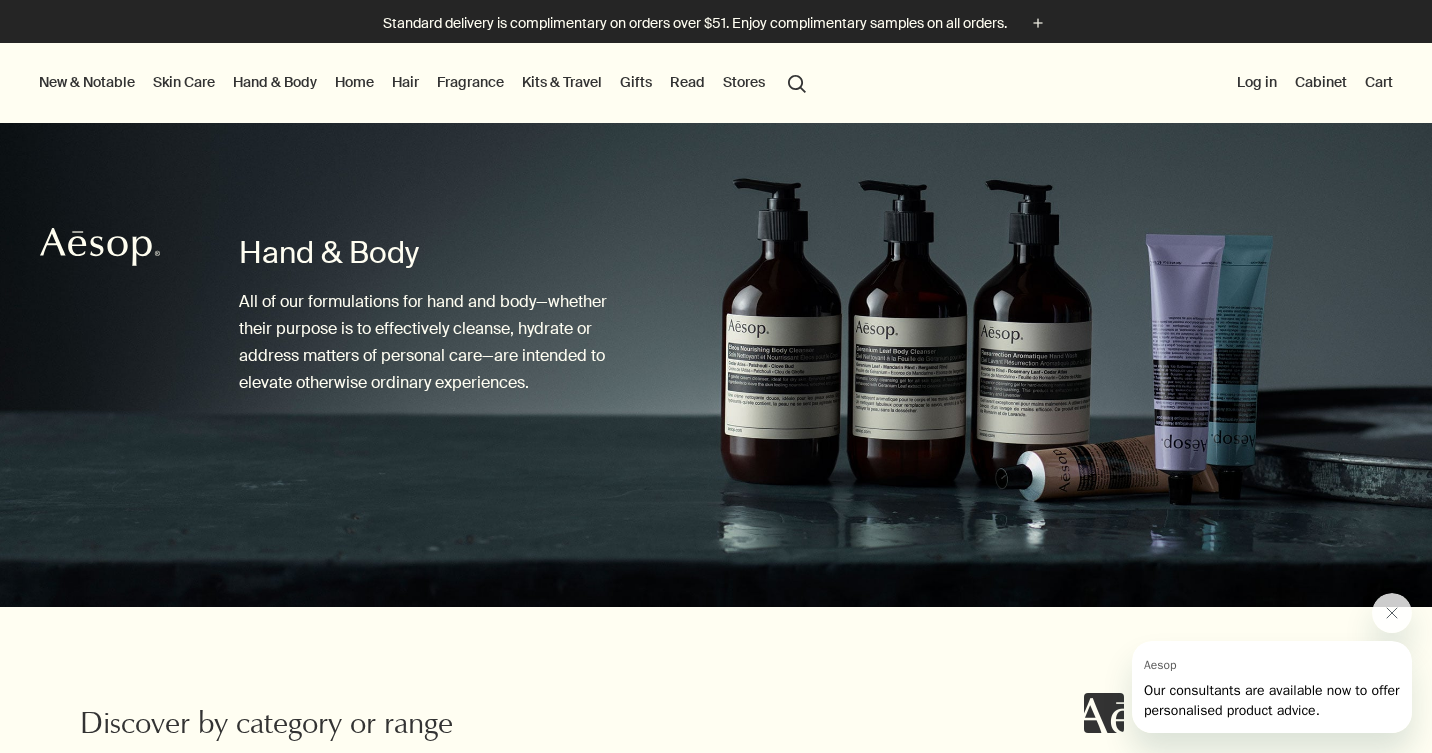 click on "Home" at bounding box center [354, 82] 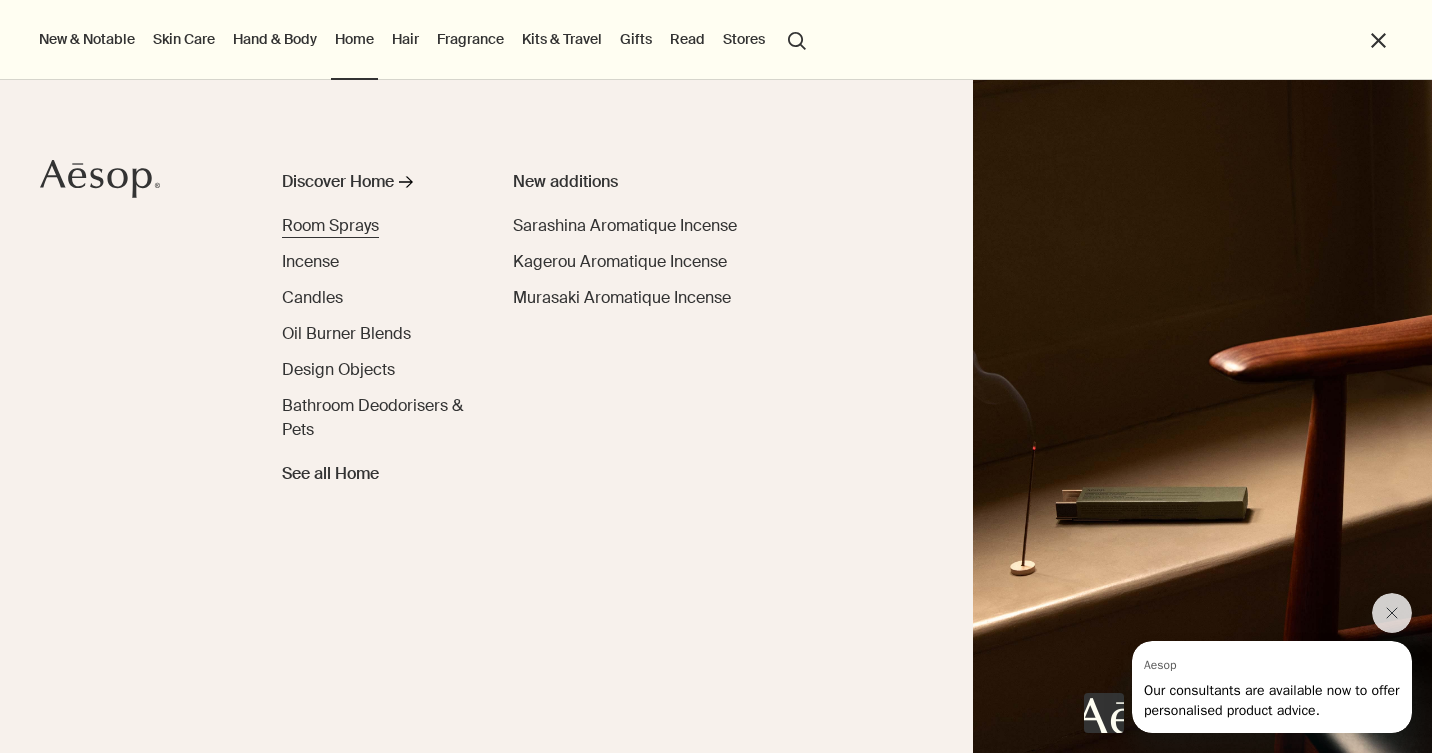 click on "Room Sprays" at bounding box center [330, 225] 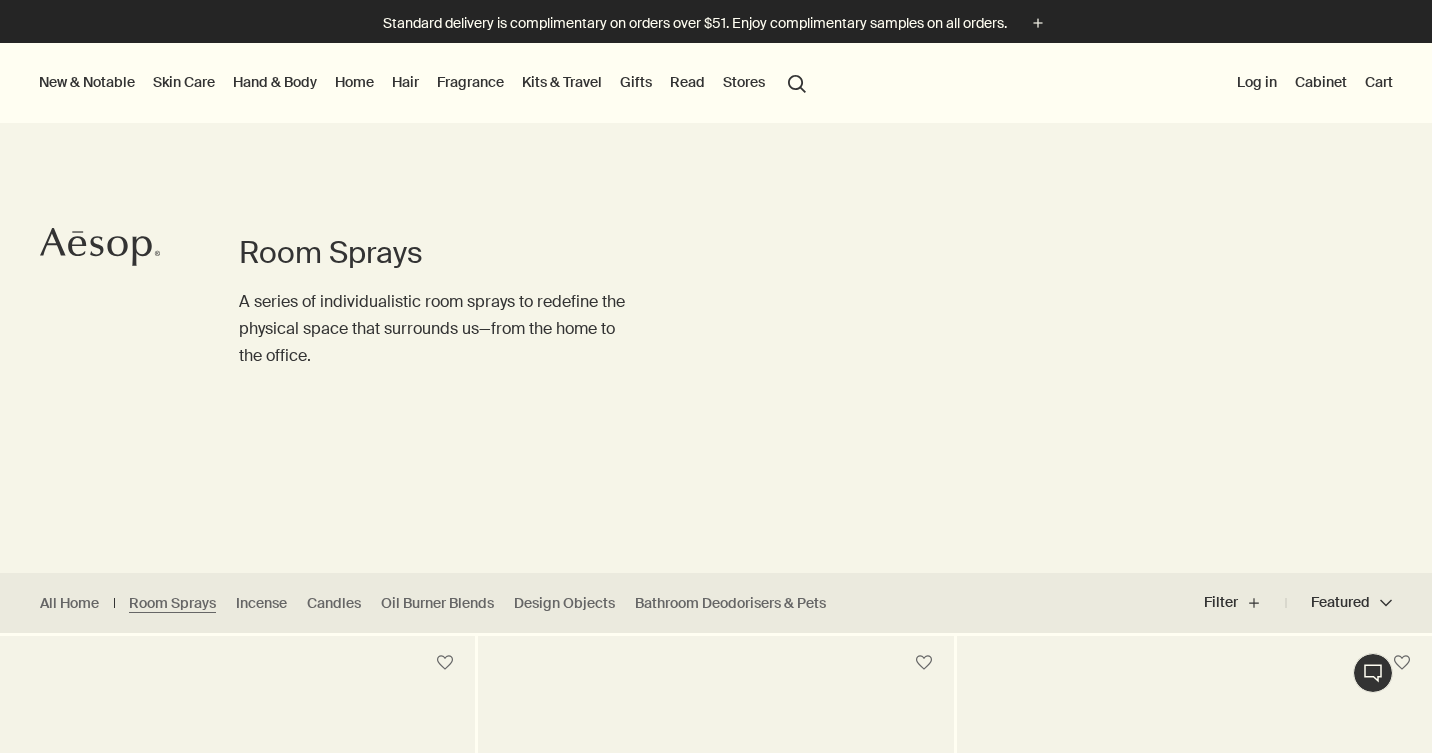 scroll, scrollTop: 0, scrollLeft: 0, axis: both 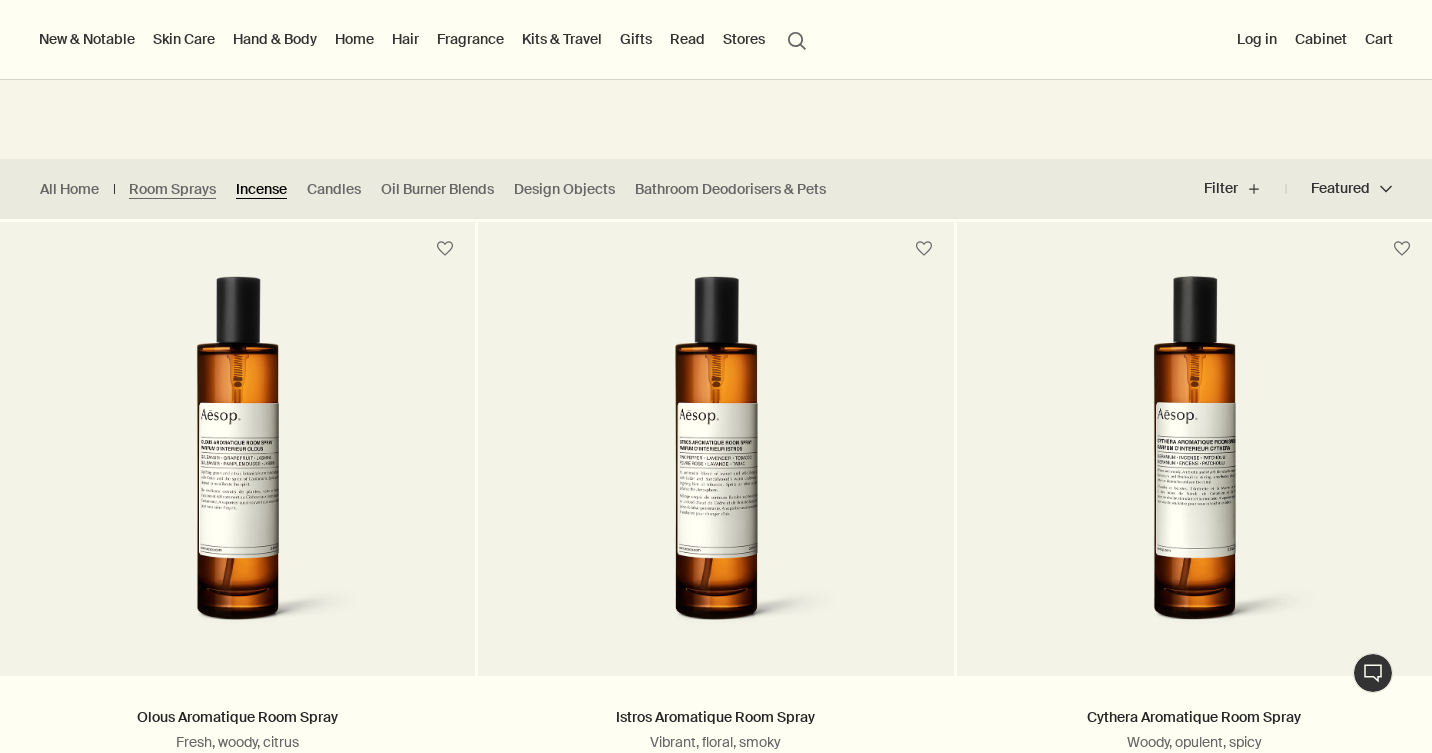 click on "Incense" at bounding box center [261, 189] 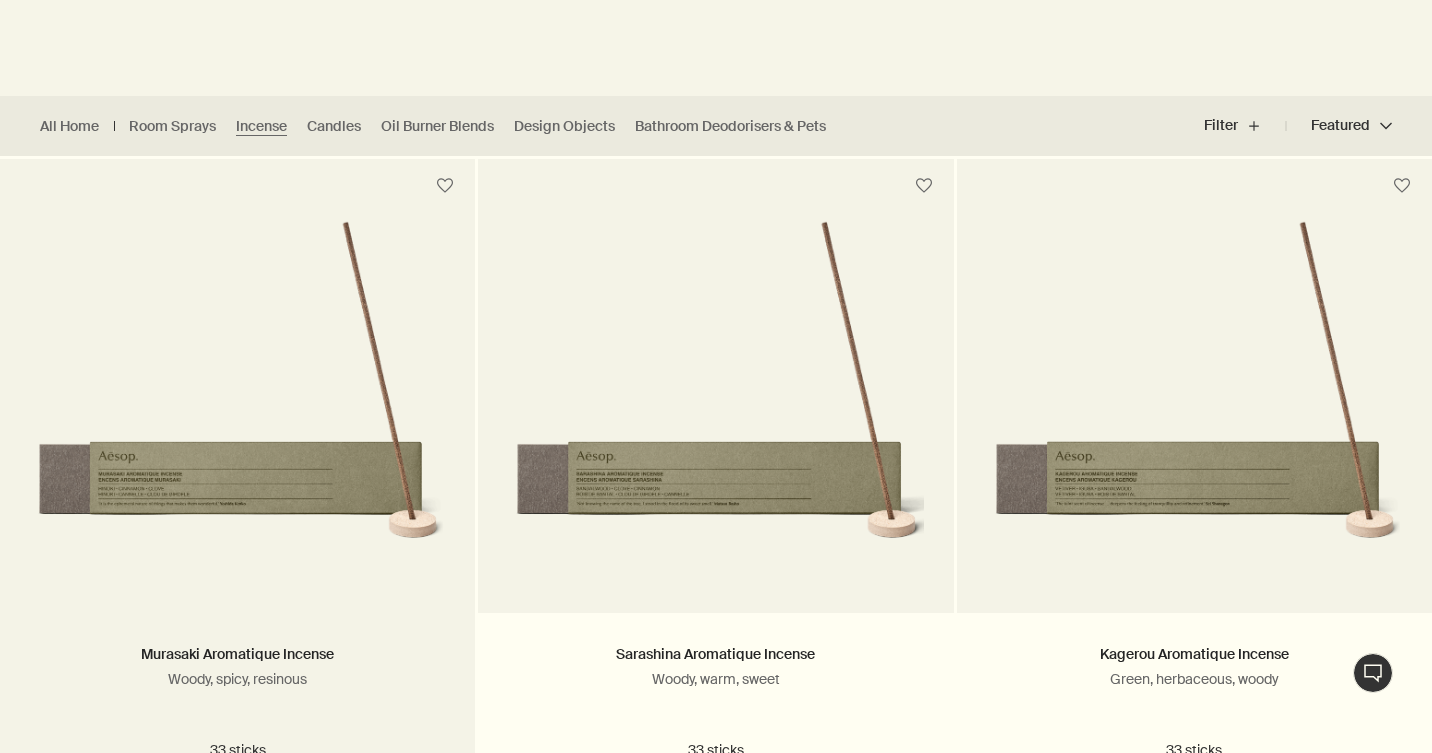 scroll, scrollTop: 541, scrollLeft: 0, axis: vertical 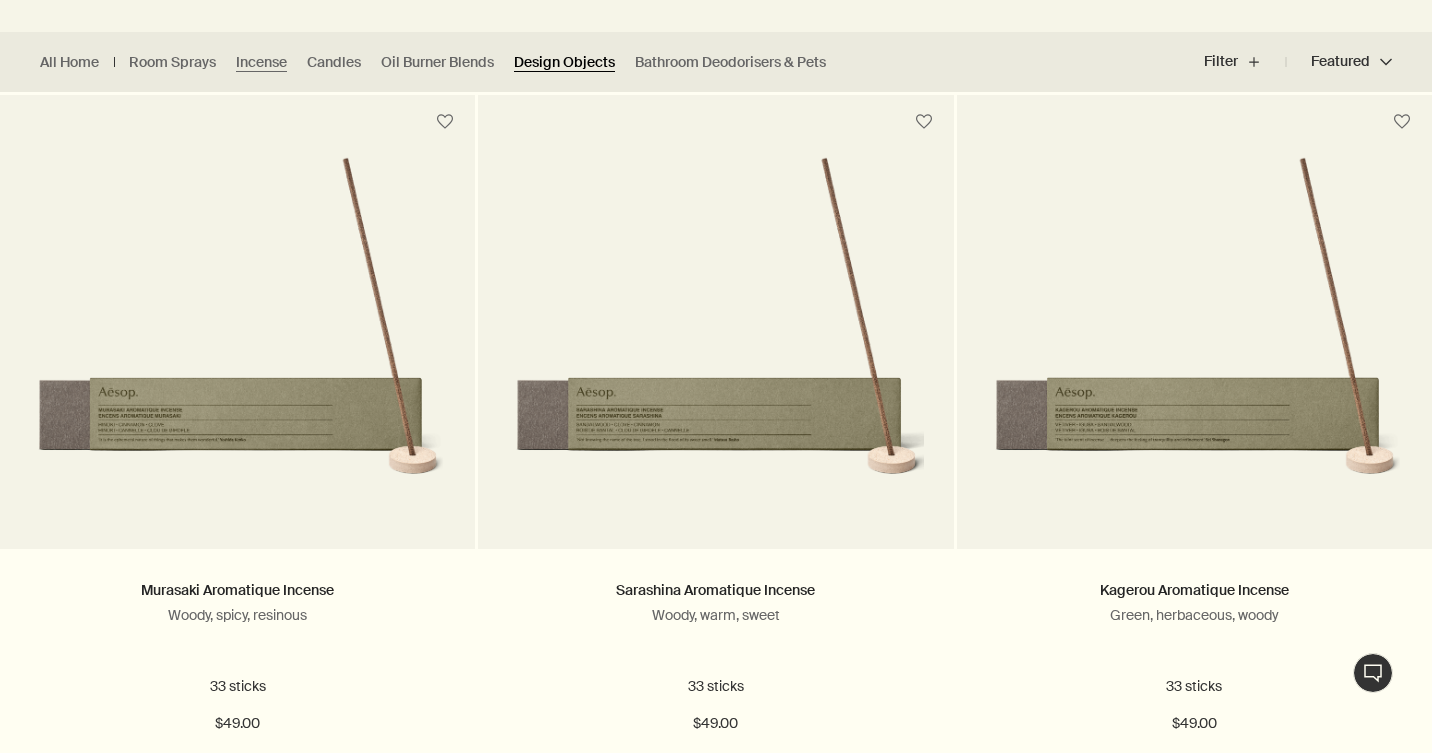 click on "Design Objects" at bounding box center (564, 62) 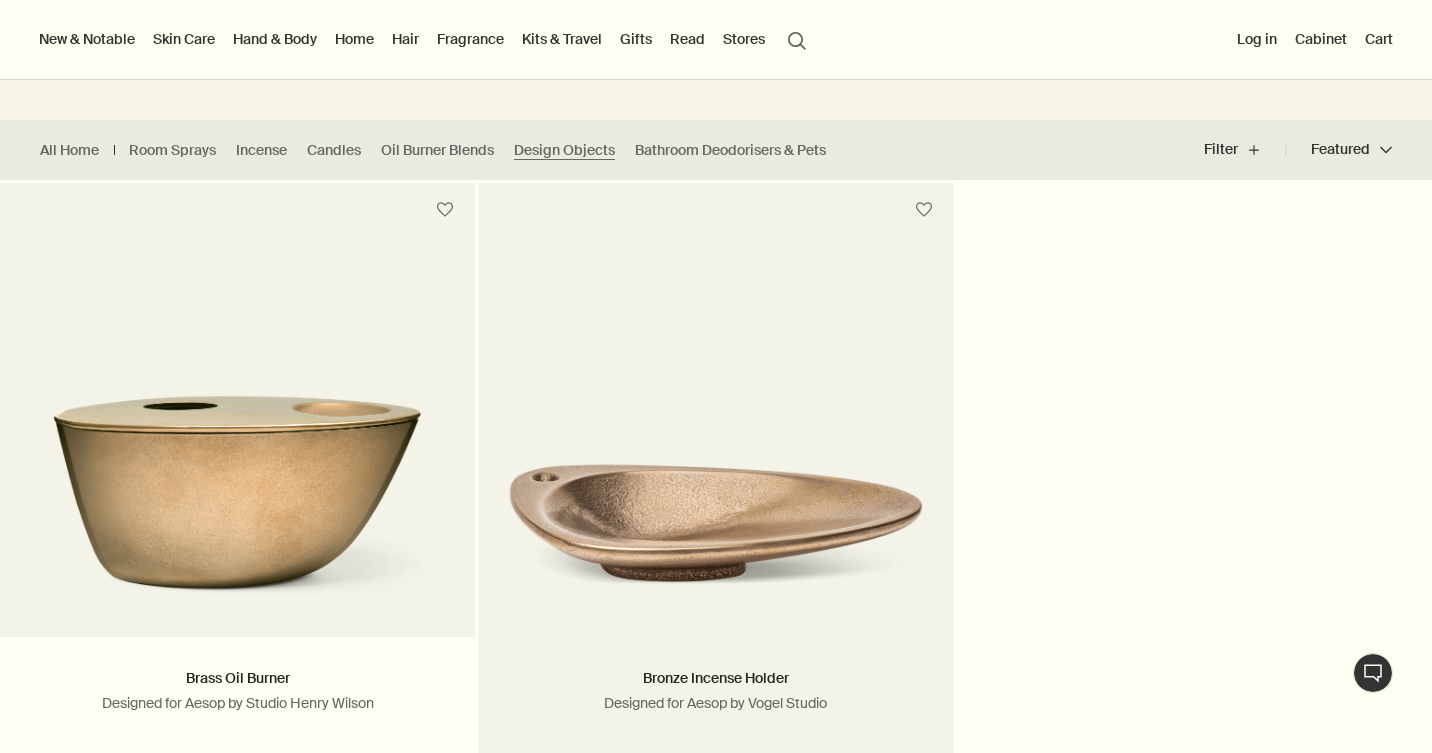 scroll, scrollTop: 454, scrollLeft: 0, axis: vertical 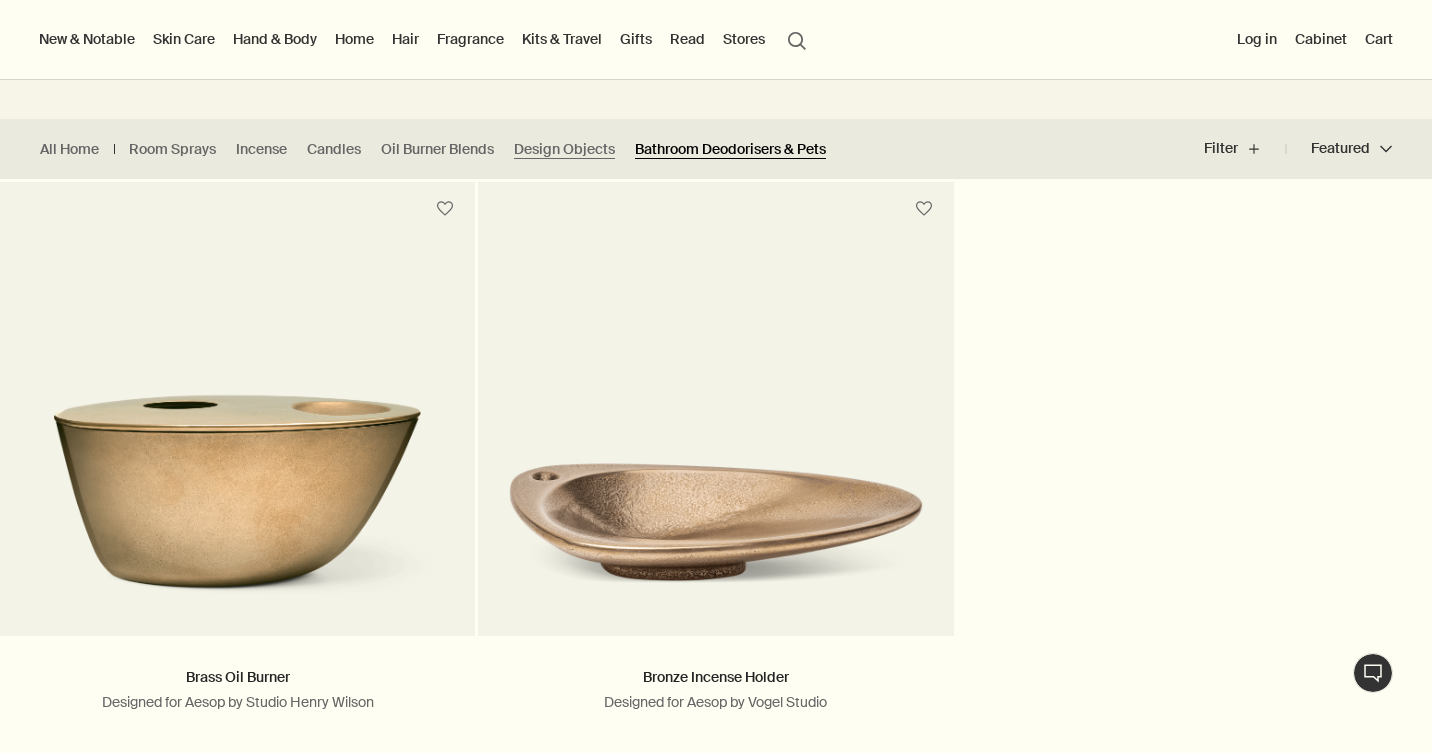 click on "Bathroom Deodorisers & Pets" at bounding box center [730, 149] 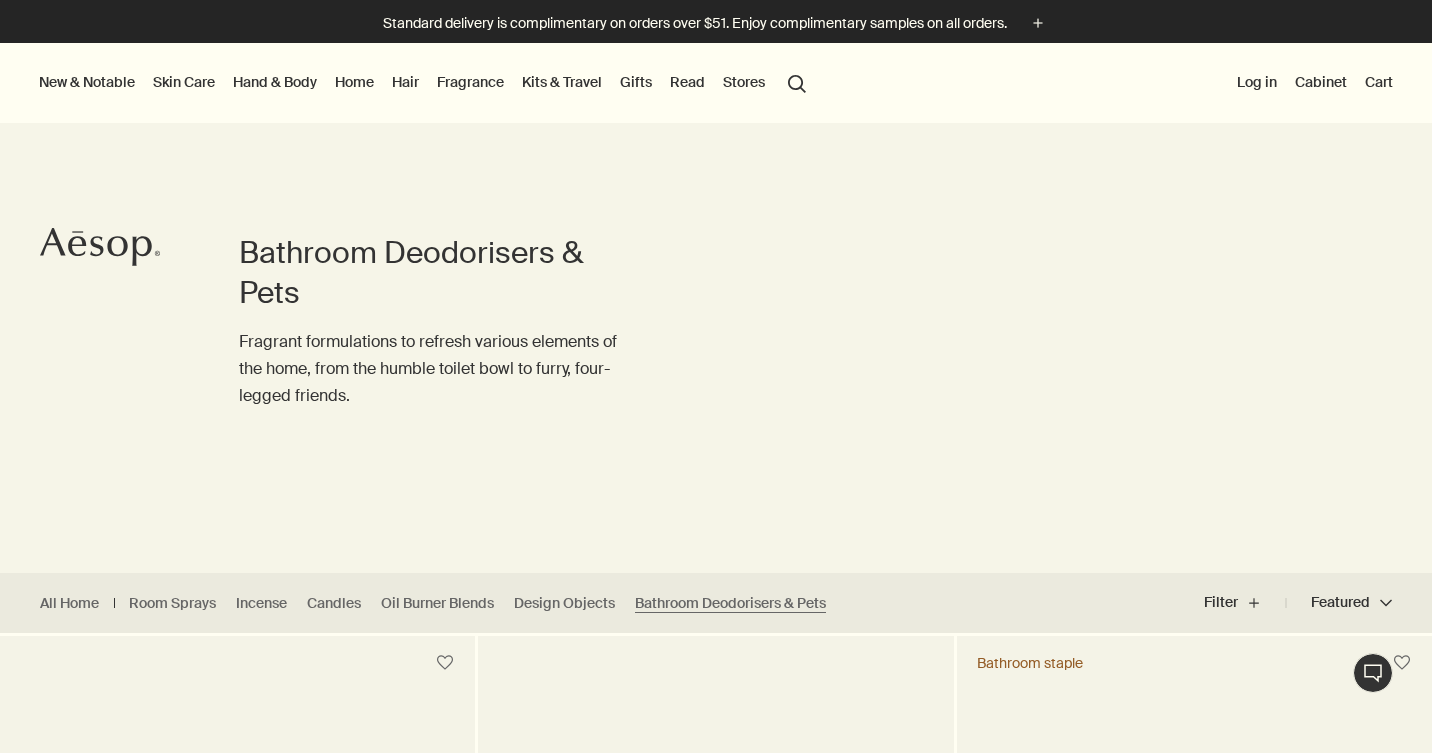 scroll, scrollTop: 0, scrollLeft: 0, axis: both 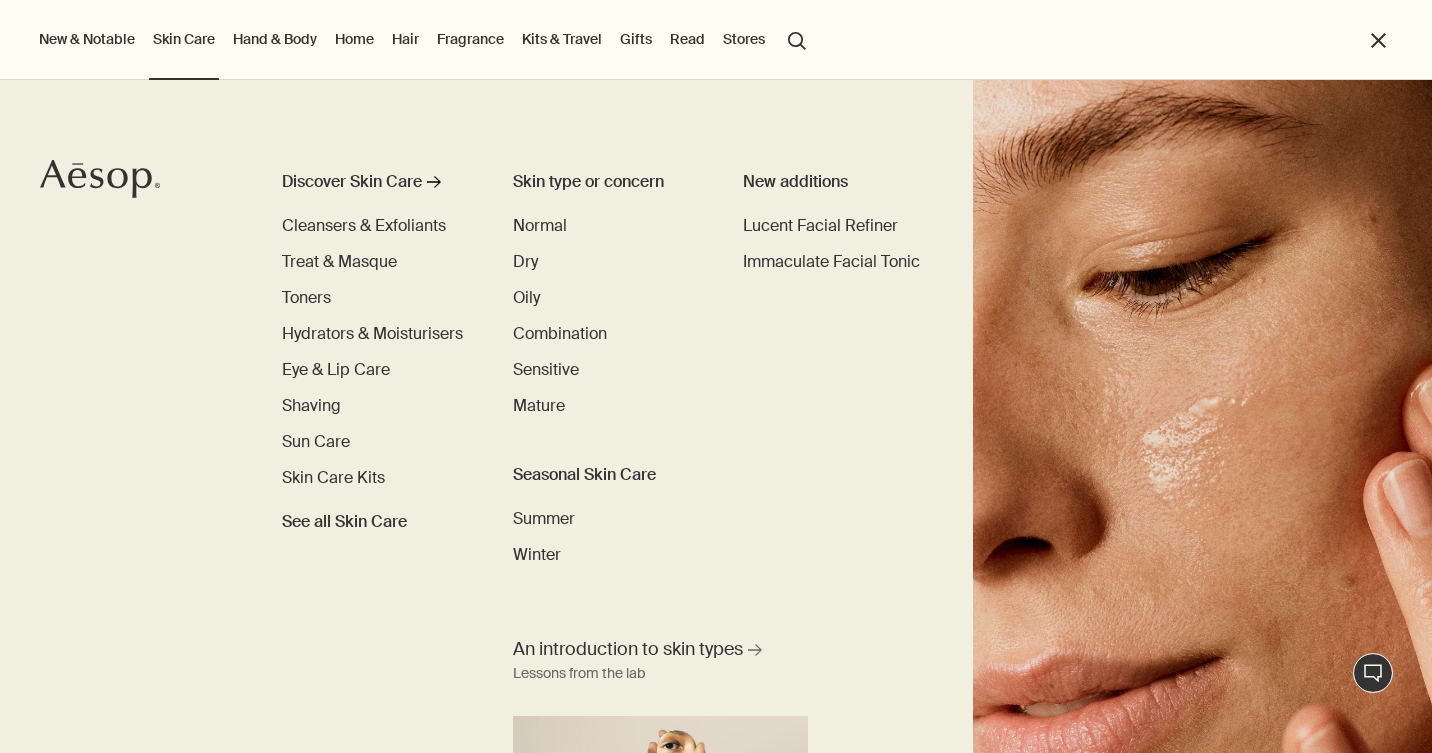 click on "Hand & Body" at bounding box center (275, 39) 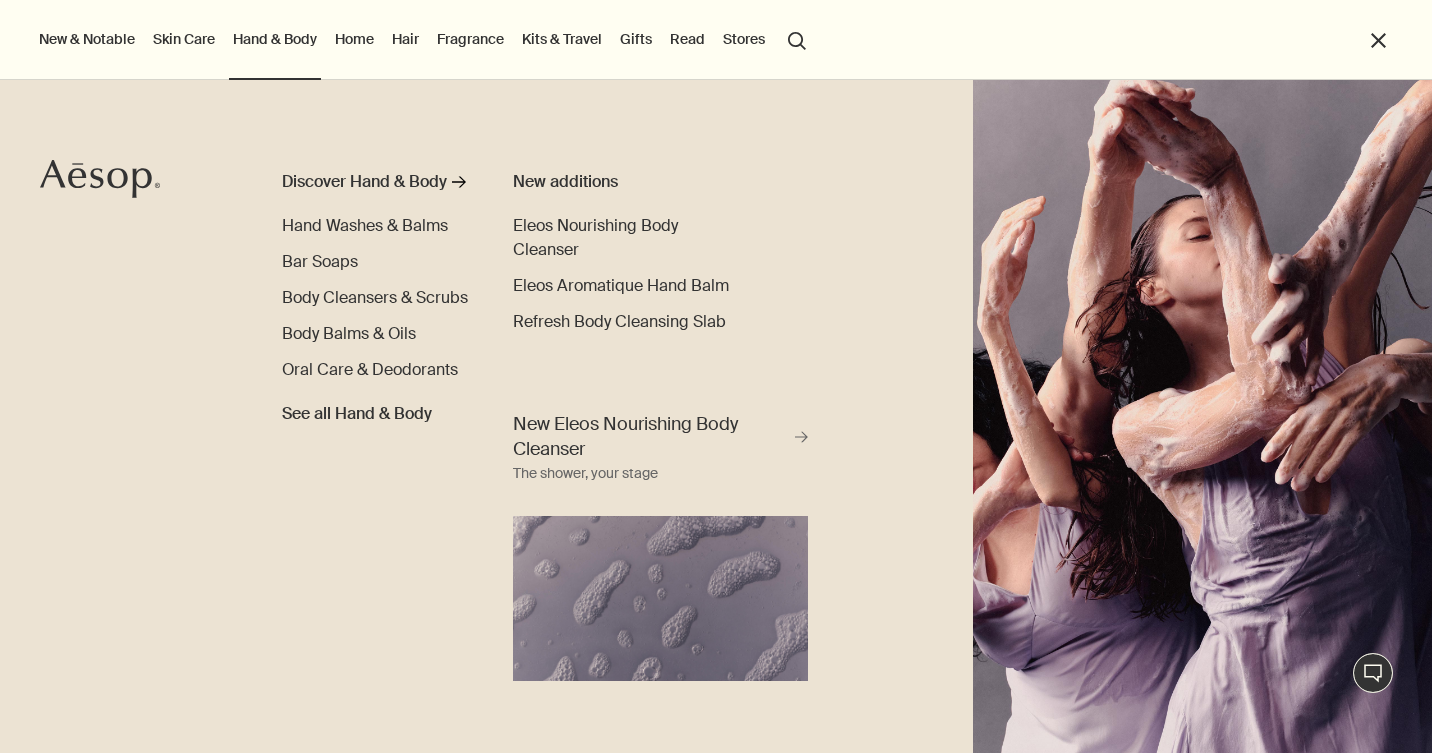 click on "Skin Care" at bounding box center (184, 39) 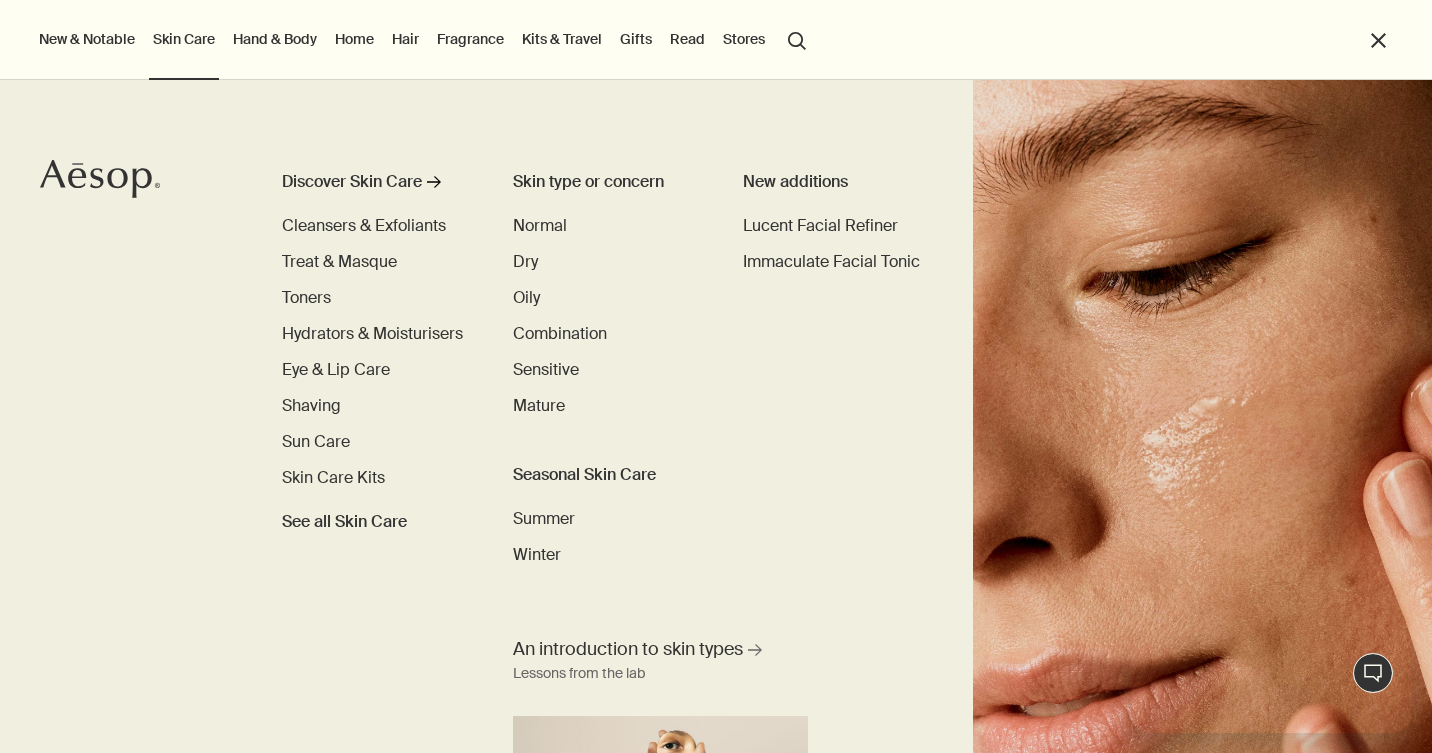 scroll, scrollTop: 0, scrollLeft: 0, axis: both 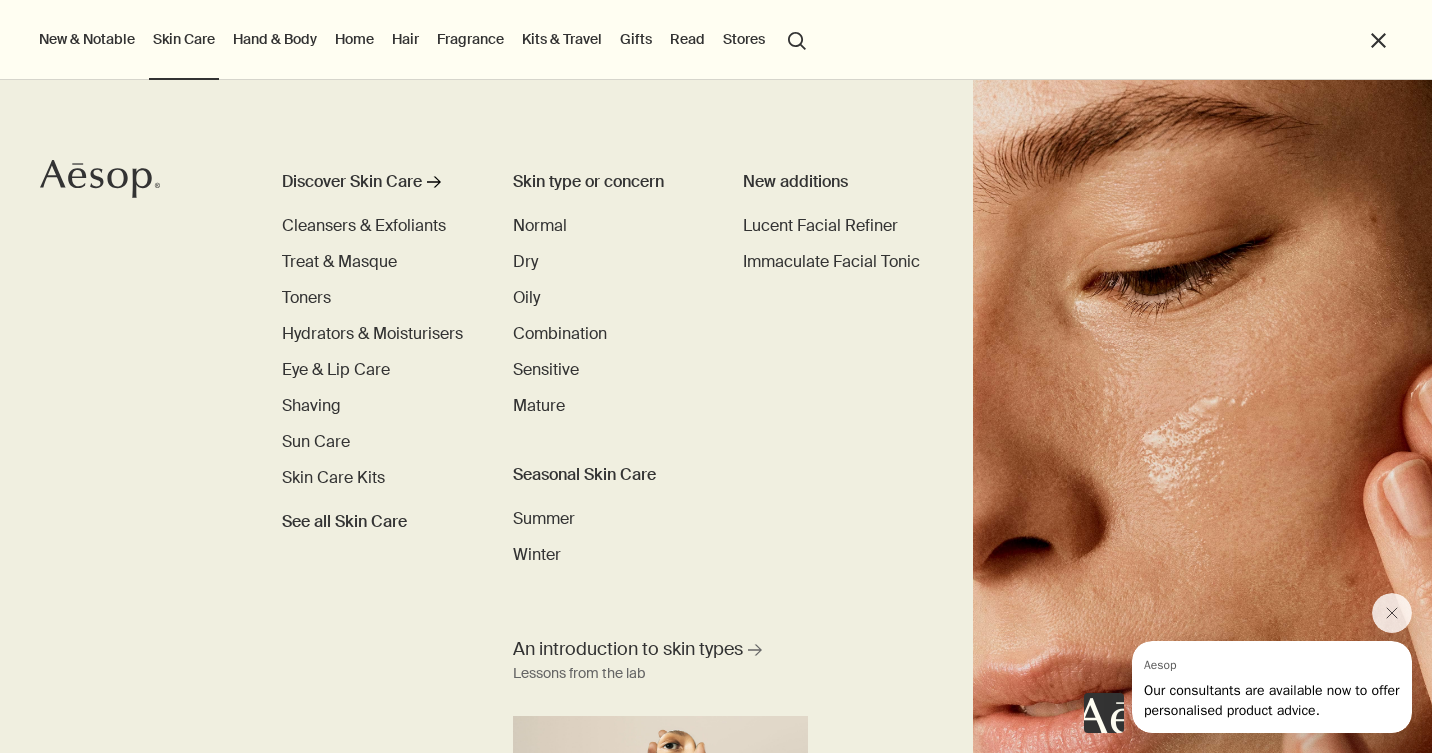 click on "Fragrance" at bounding box center (470, 39) 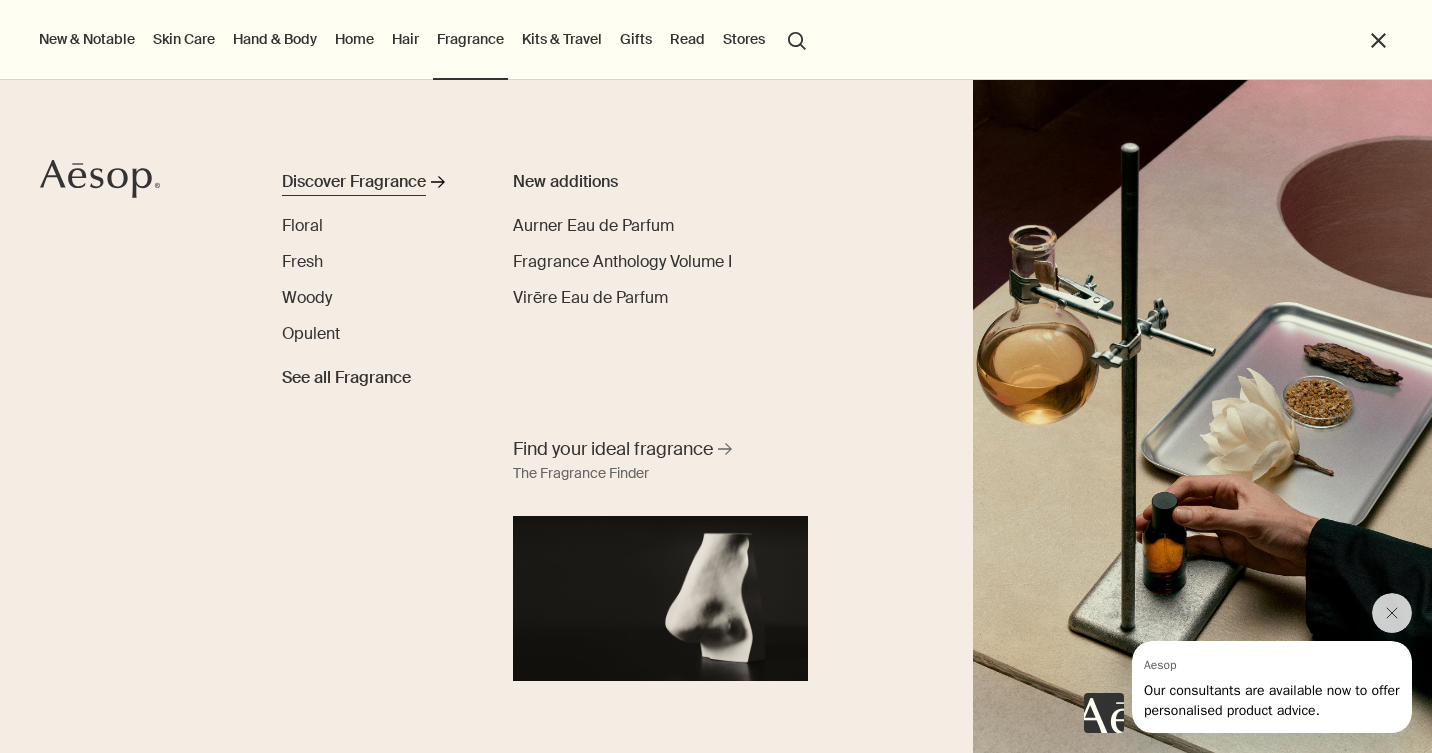 click on "Discover Fragrance" at bounding box center [354, 182] 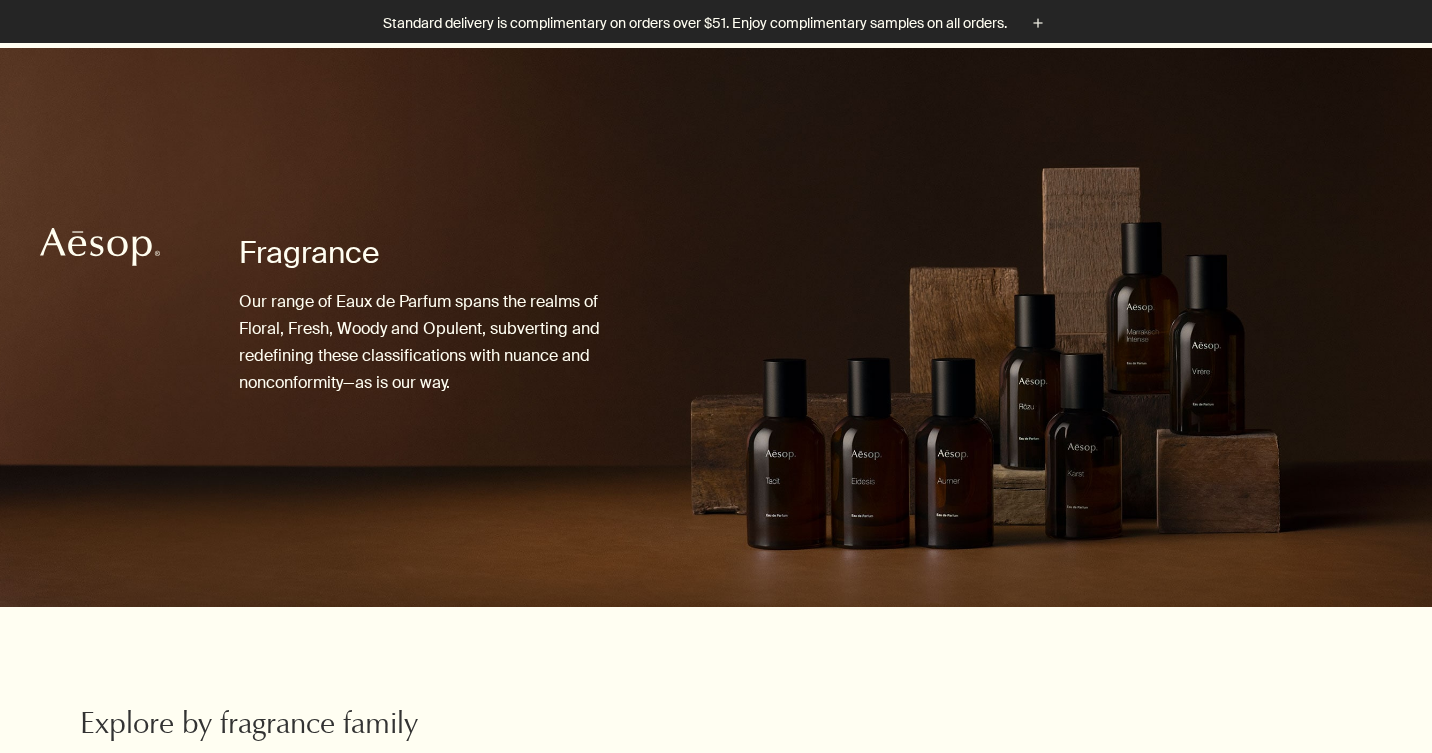 scroll, scrollTop: 213, scrollLeft: 0, axis: vertical 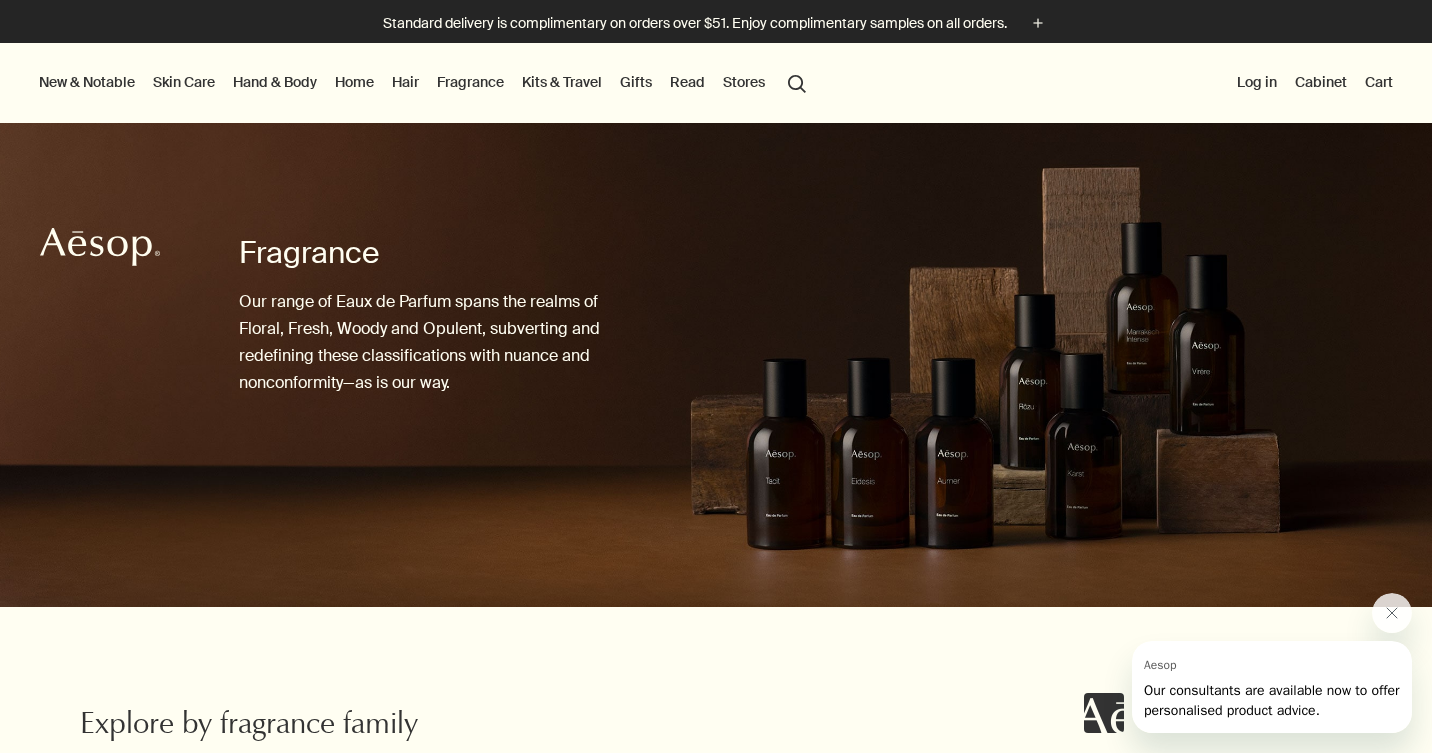 click on "Gifts" at bounding box center [636, 82] 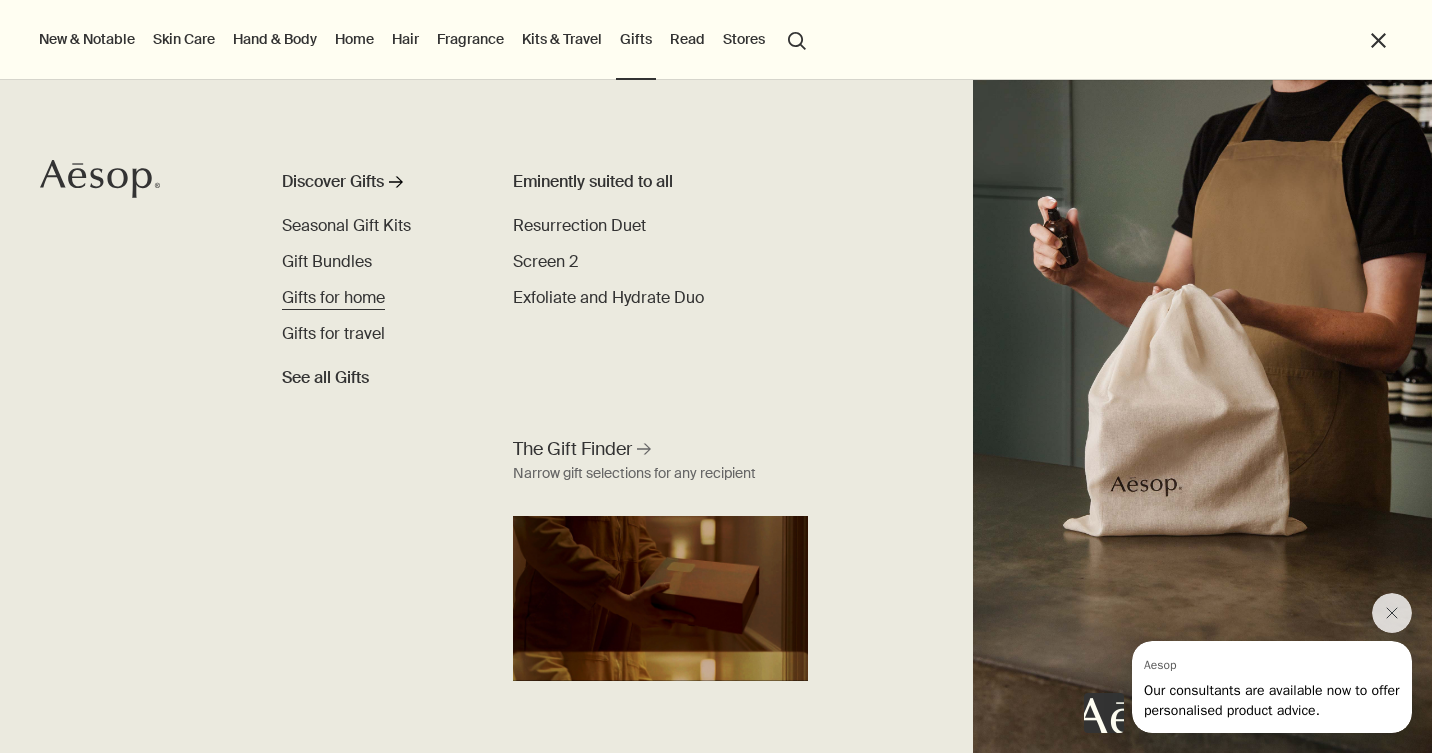 click on "Gifts for home" at bounding box center (333, 297) 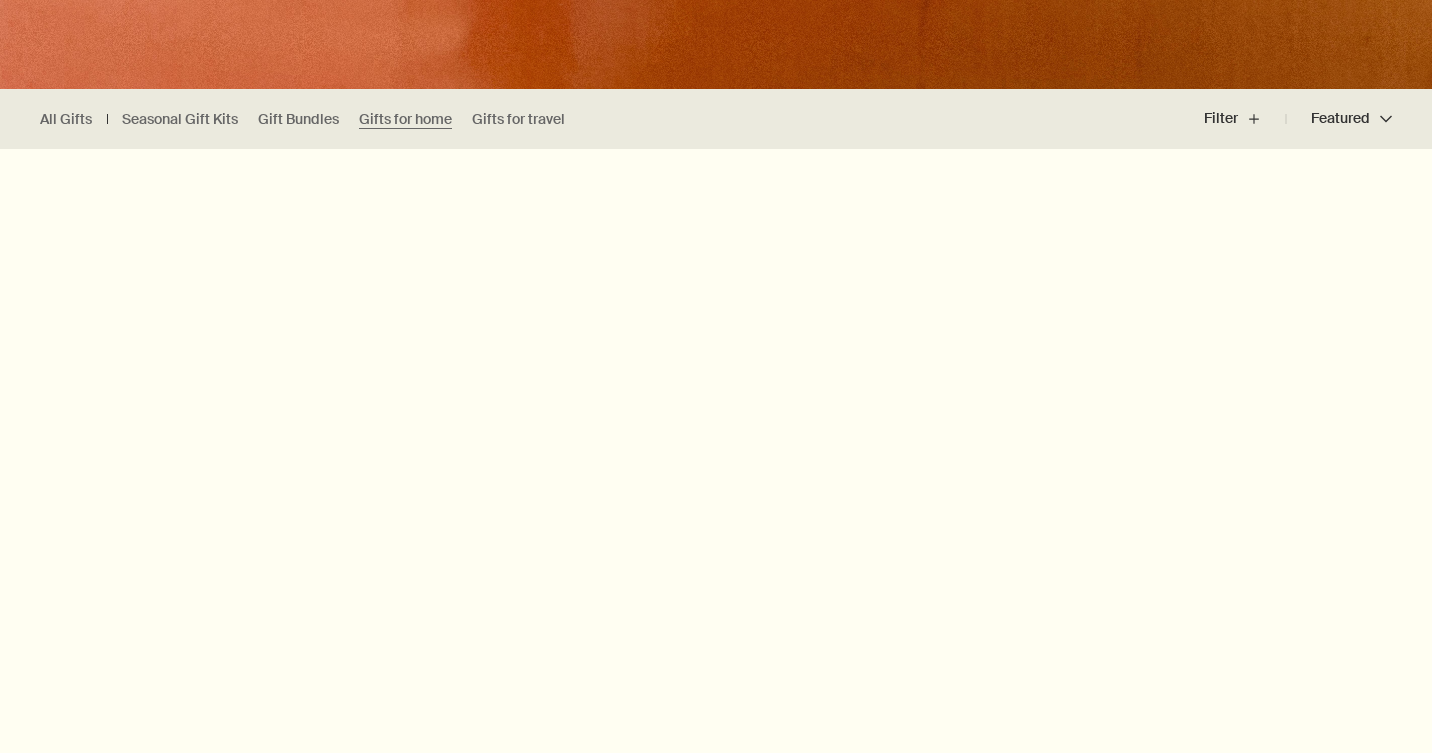 scroll, scrollTop: 0, scrollLeft: 0, axis: both 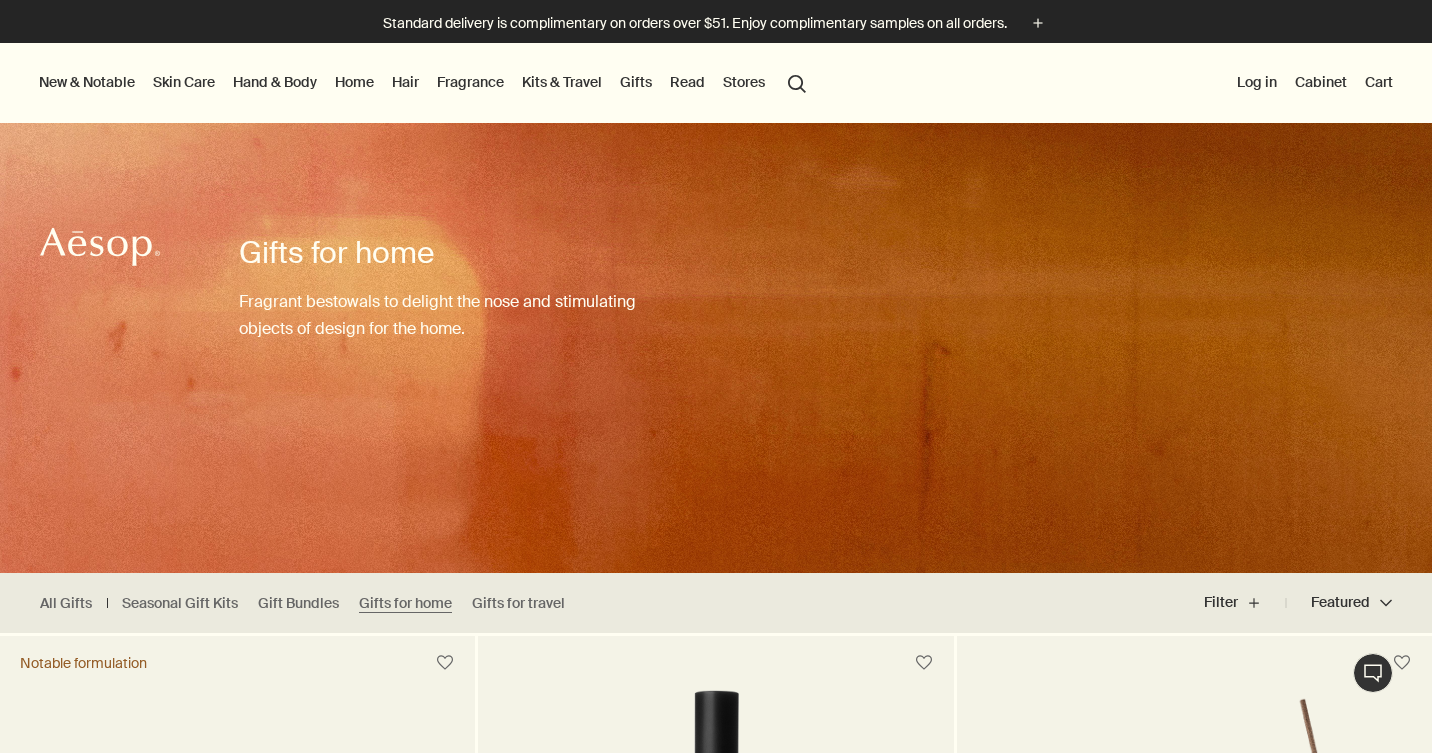 click on "Gifts" at bounding box center (636, 82) 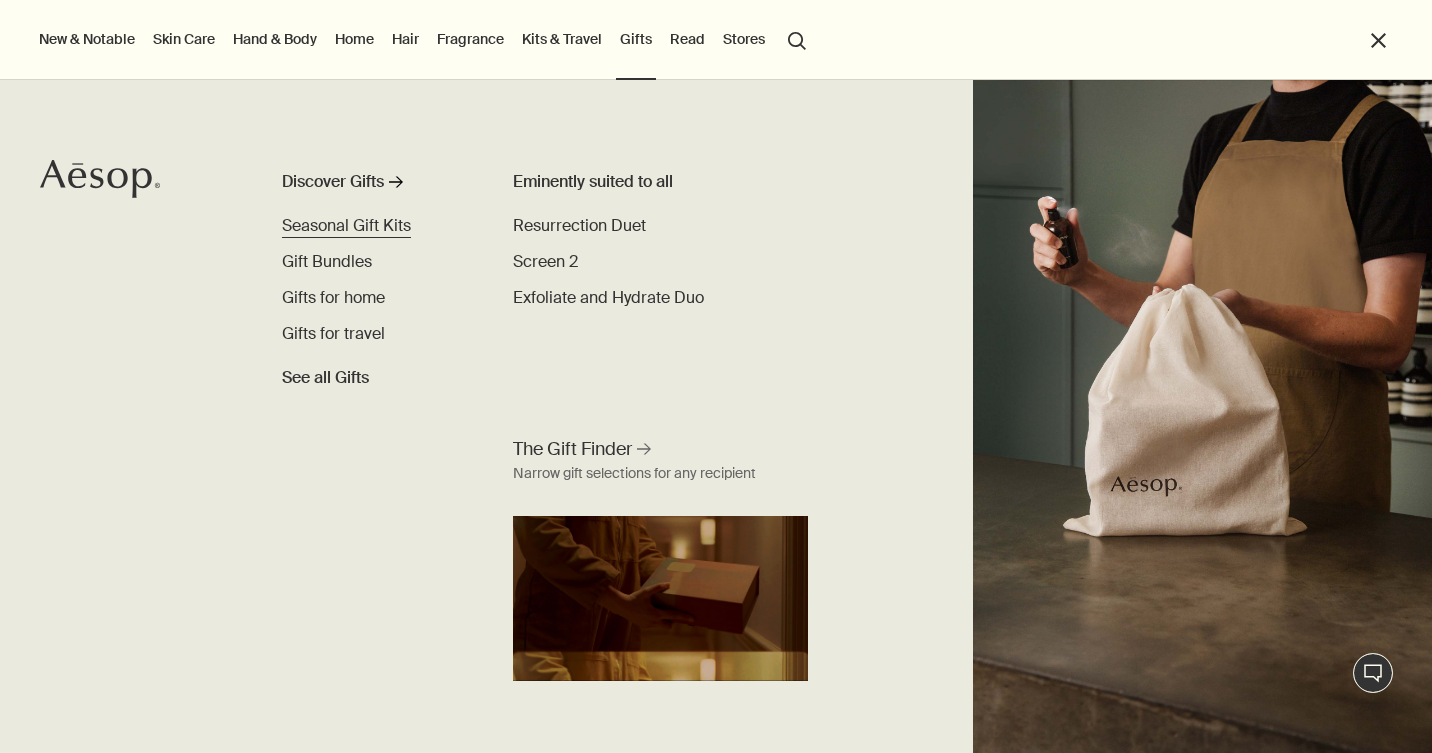 click on "Seasonal Gift Kits" at bounding box center (346, 225) 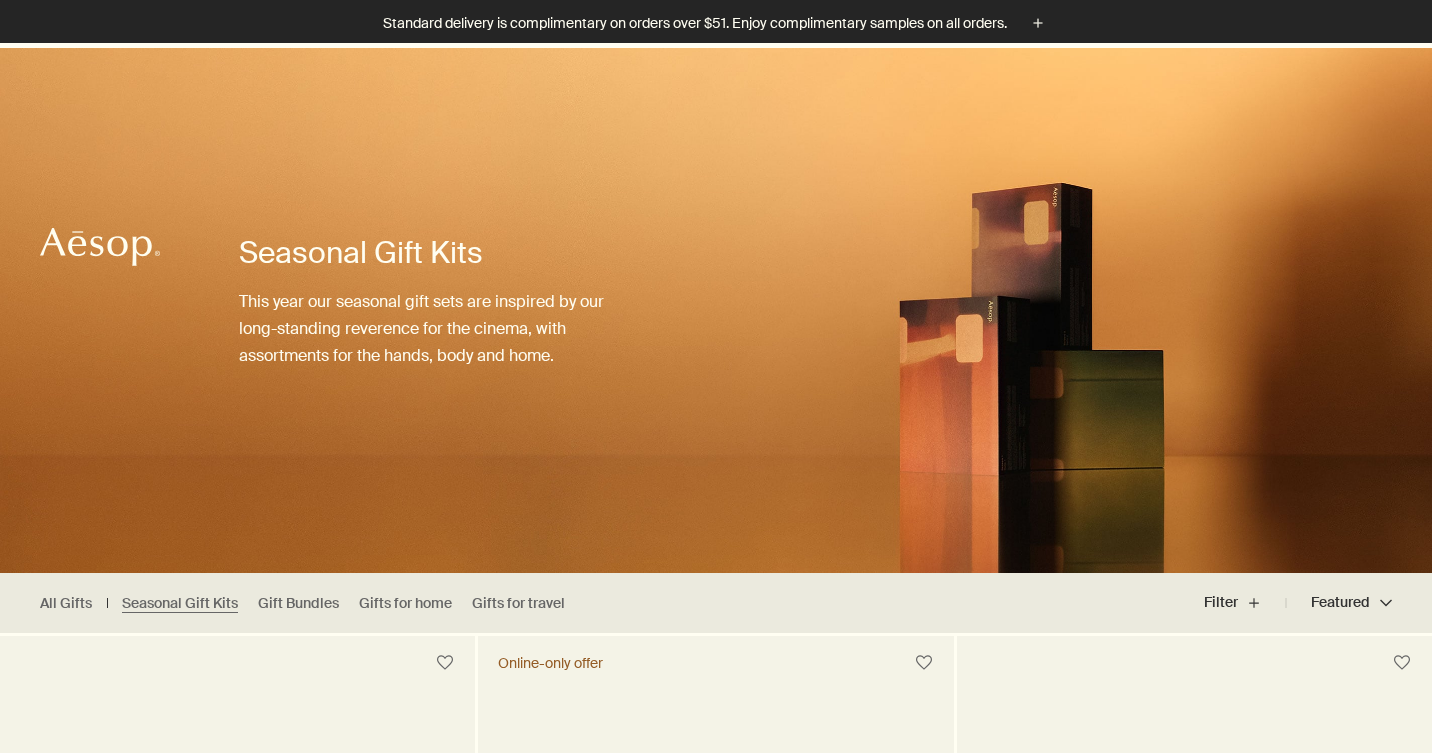 scroll, scrollTop: 562, scrollLeft: 0, axis: vertical 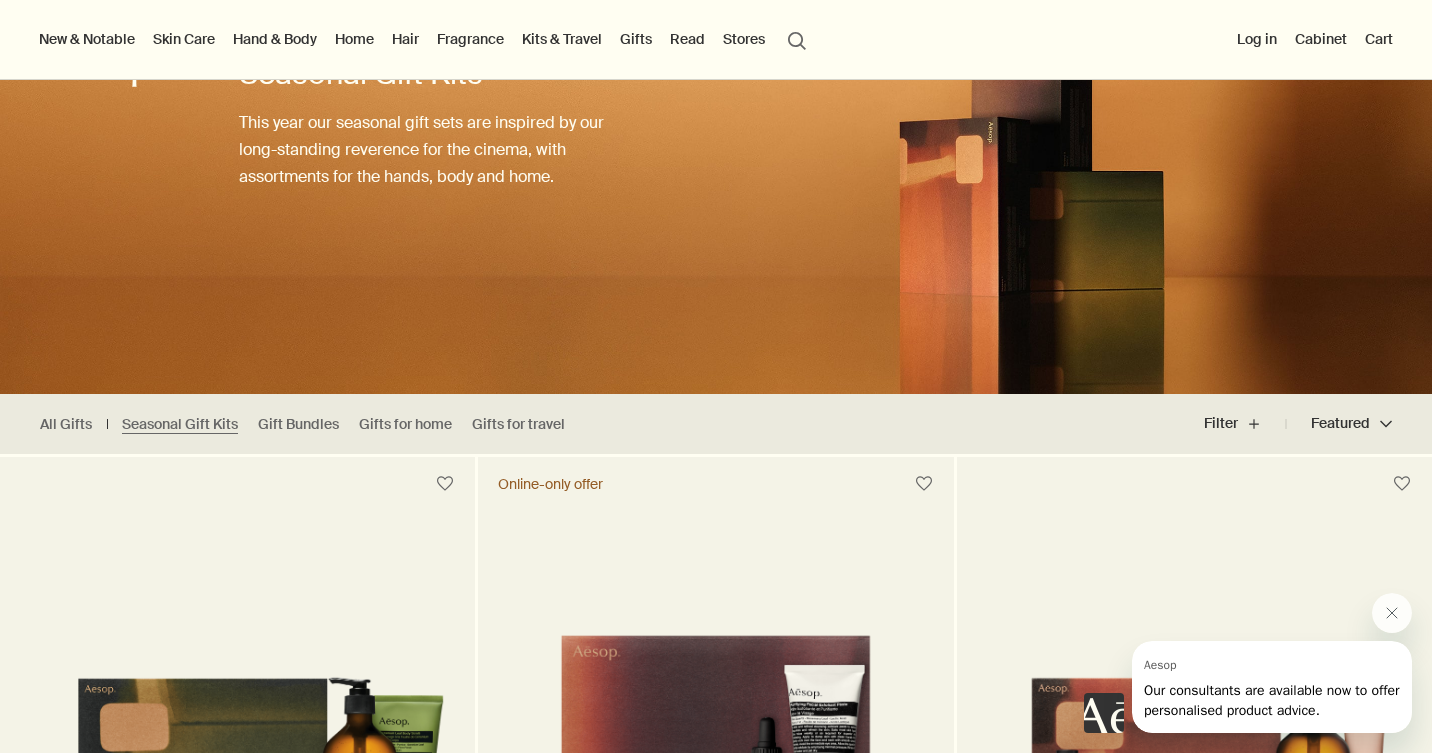 click on "Home" at bounding box center (354, 39) 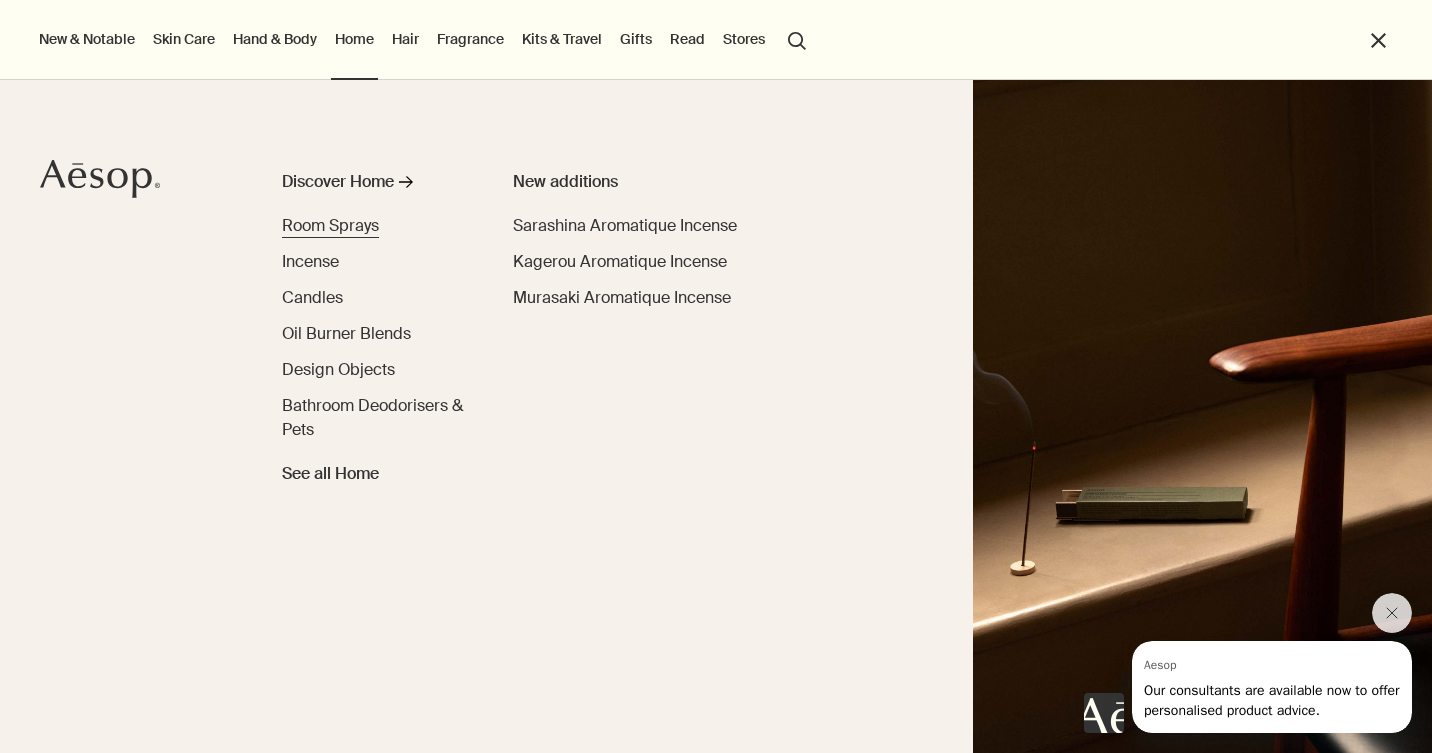 click on "Room Sprays" at bounding box center [330, 225] 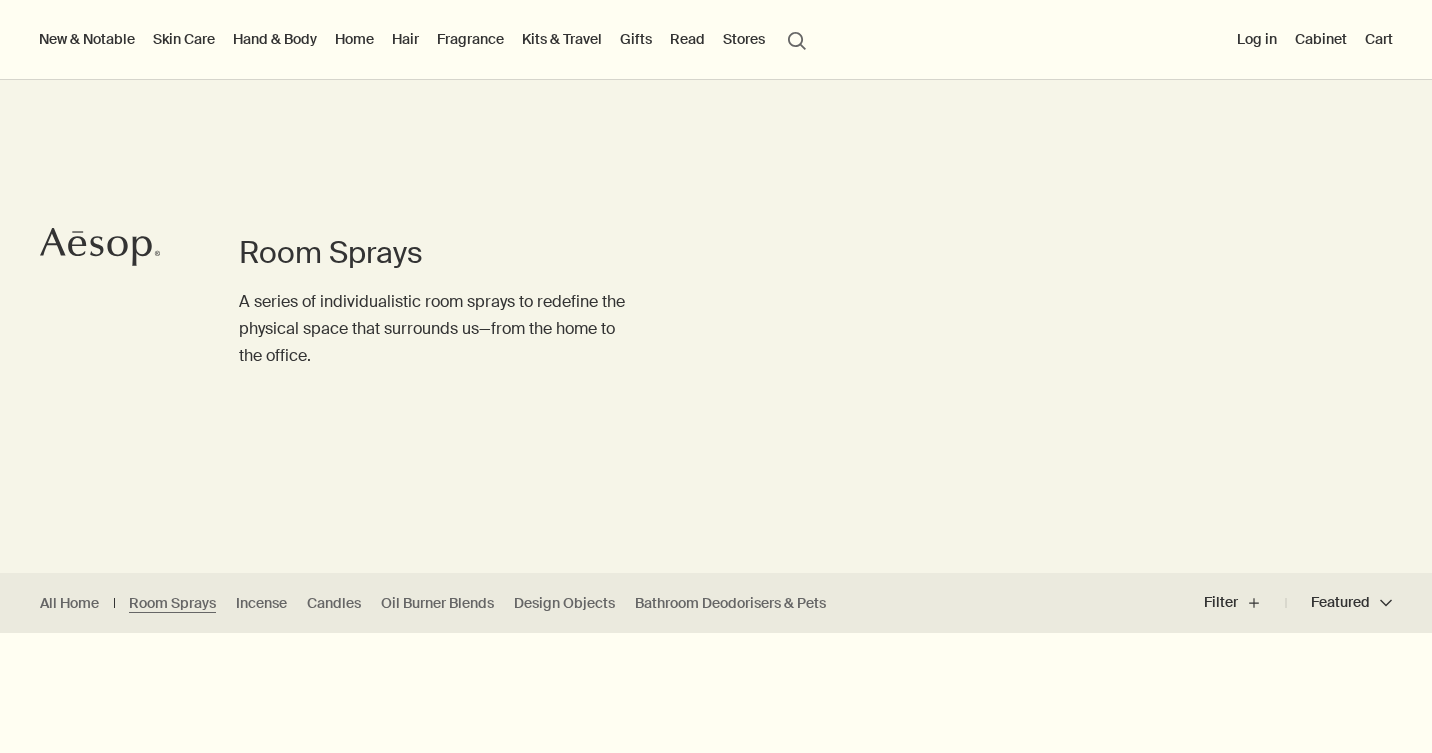 scroll, scrollTop: 428, scrollLeft: 0, axis: vertical 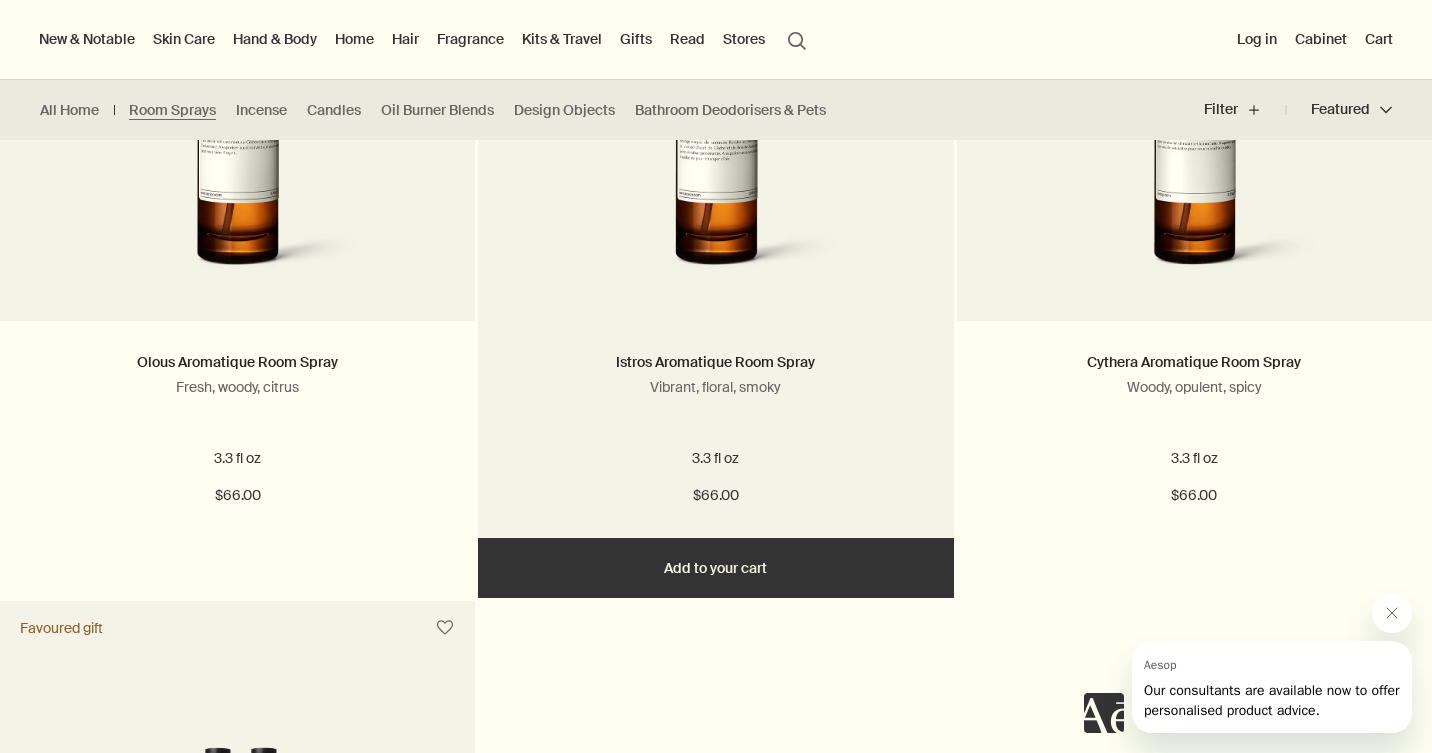 click on "Istros Aromatique Room Spray Vibrant, floral, smoky" at bounding box center [237, 392] 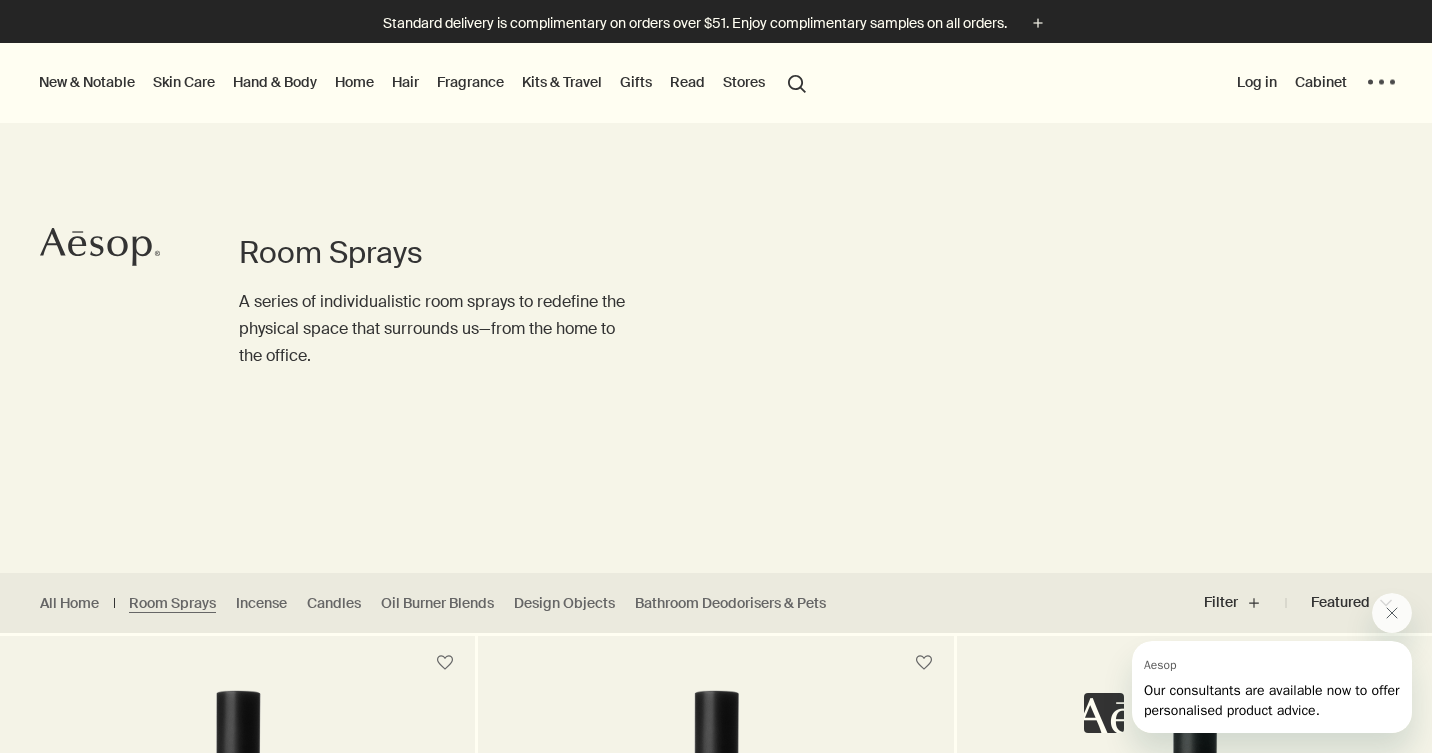 scroll, scrollTop: 0, scrollLeft: 0, axis: both 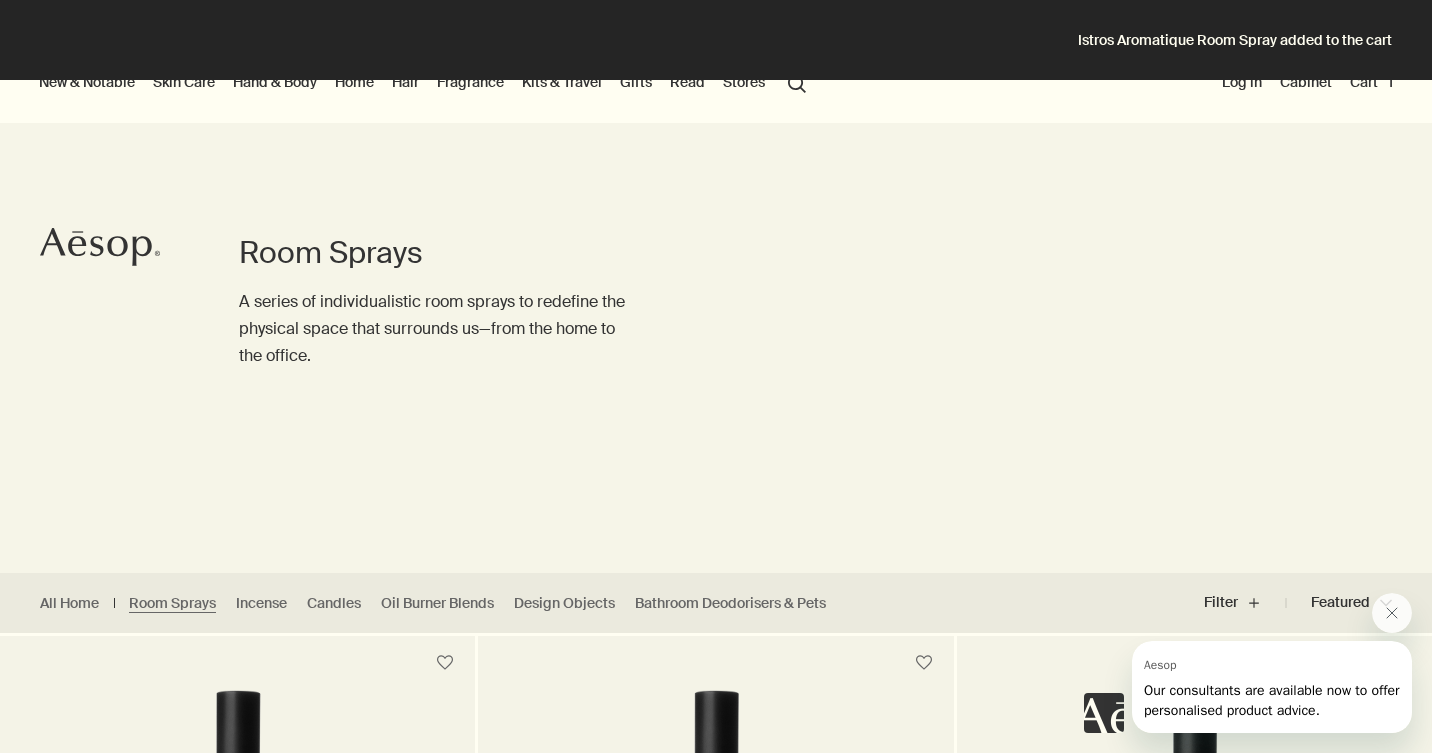 click on "Cart 1" at bounding box center (1371, 82) 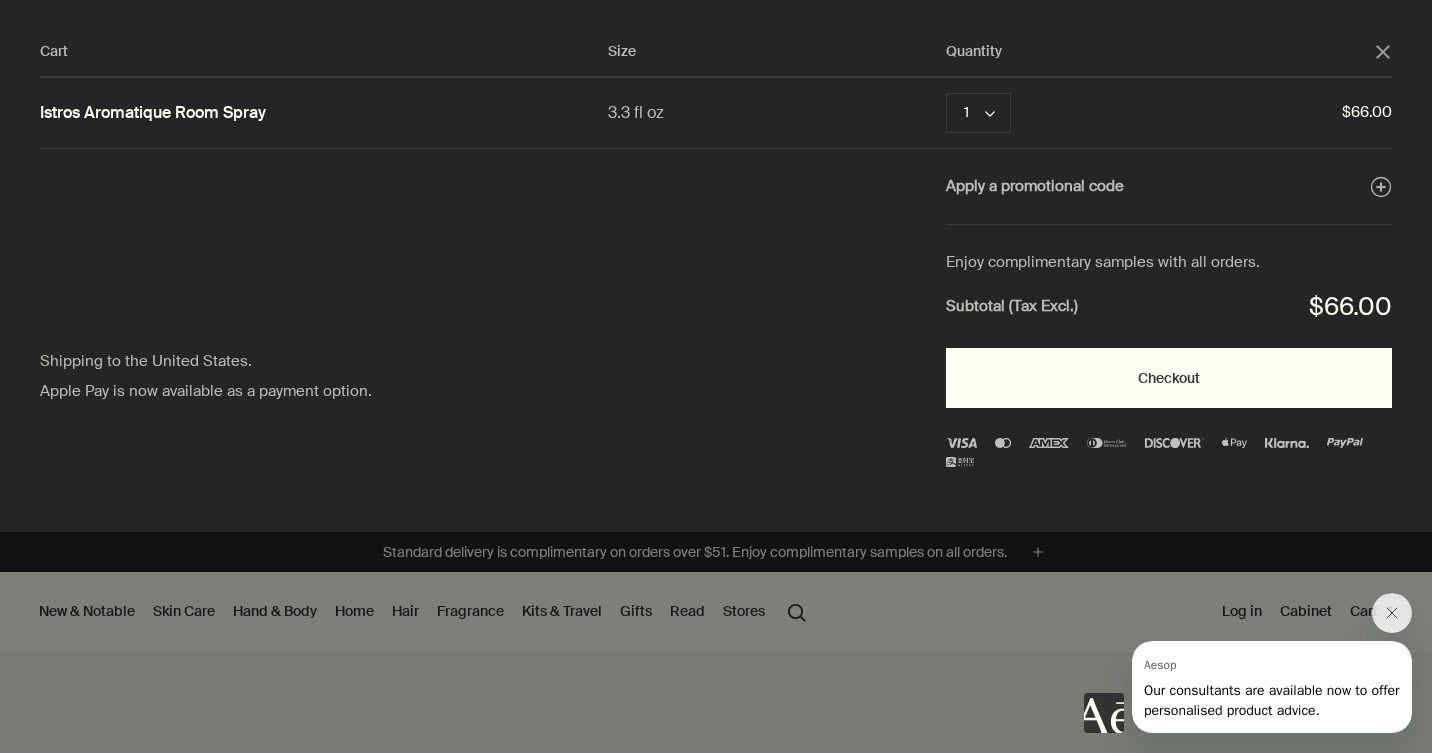 click on "Checkout" at bounding box center [1169, 378] 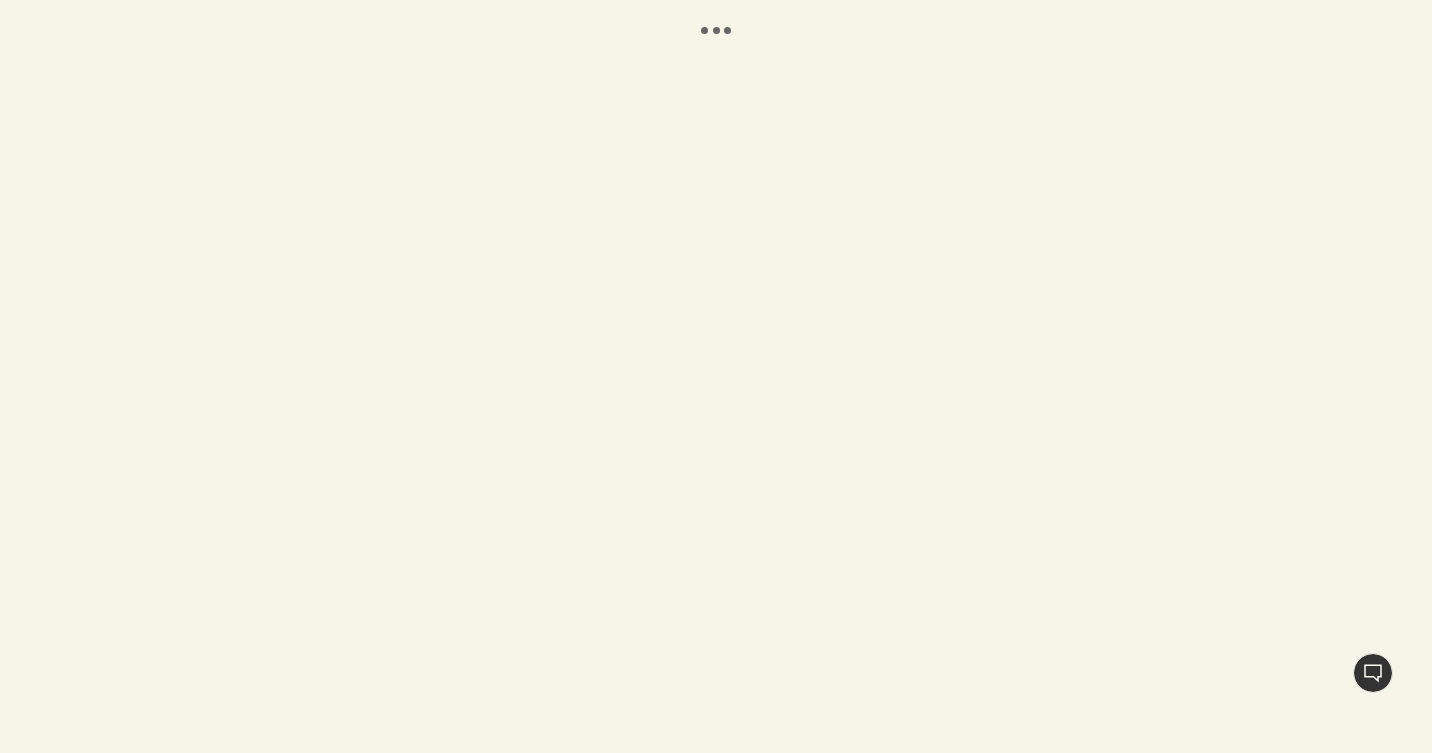 scroll, scrollTop: 0, scrollLeft: 0, axis: both 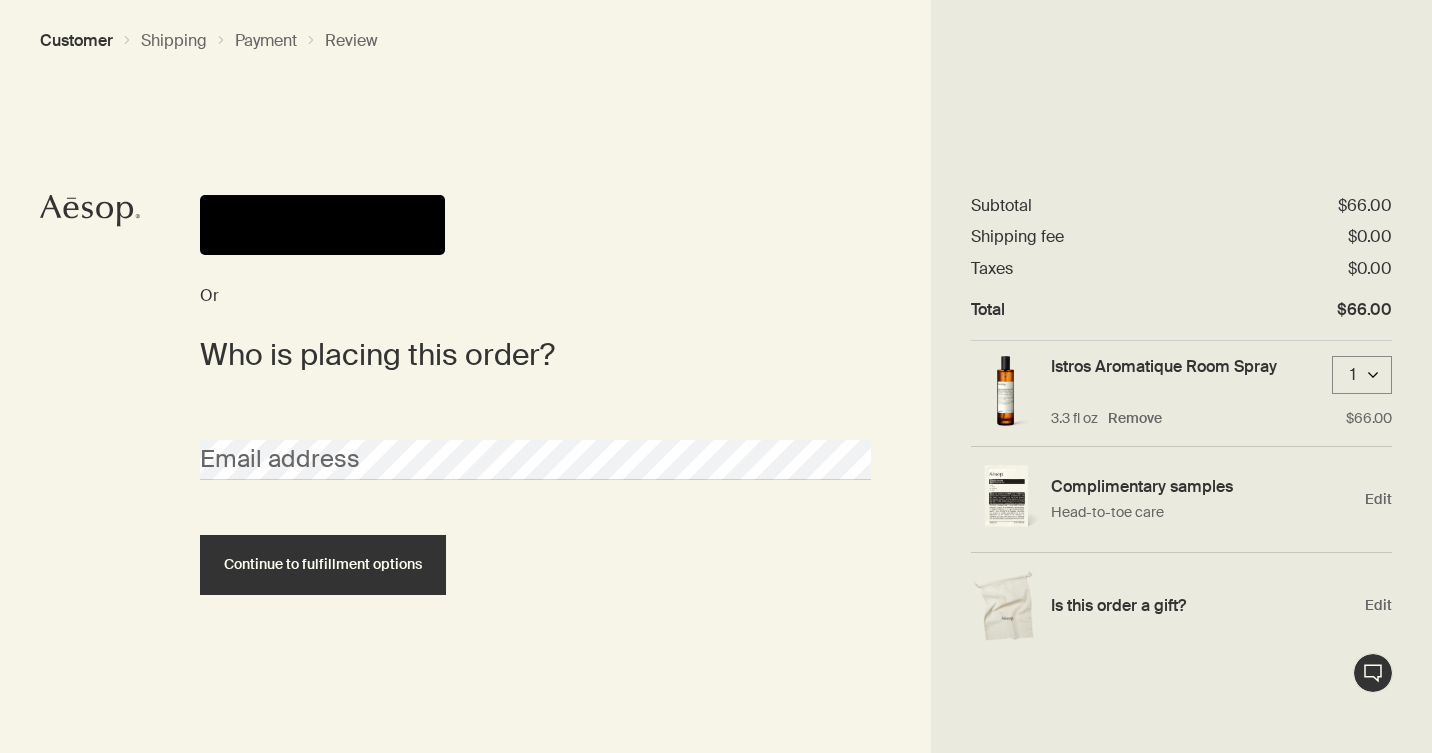 click on "Who is placing this order?" at bounding box center (520, 355) 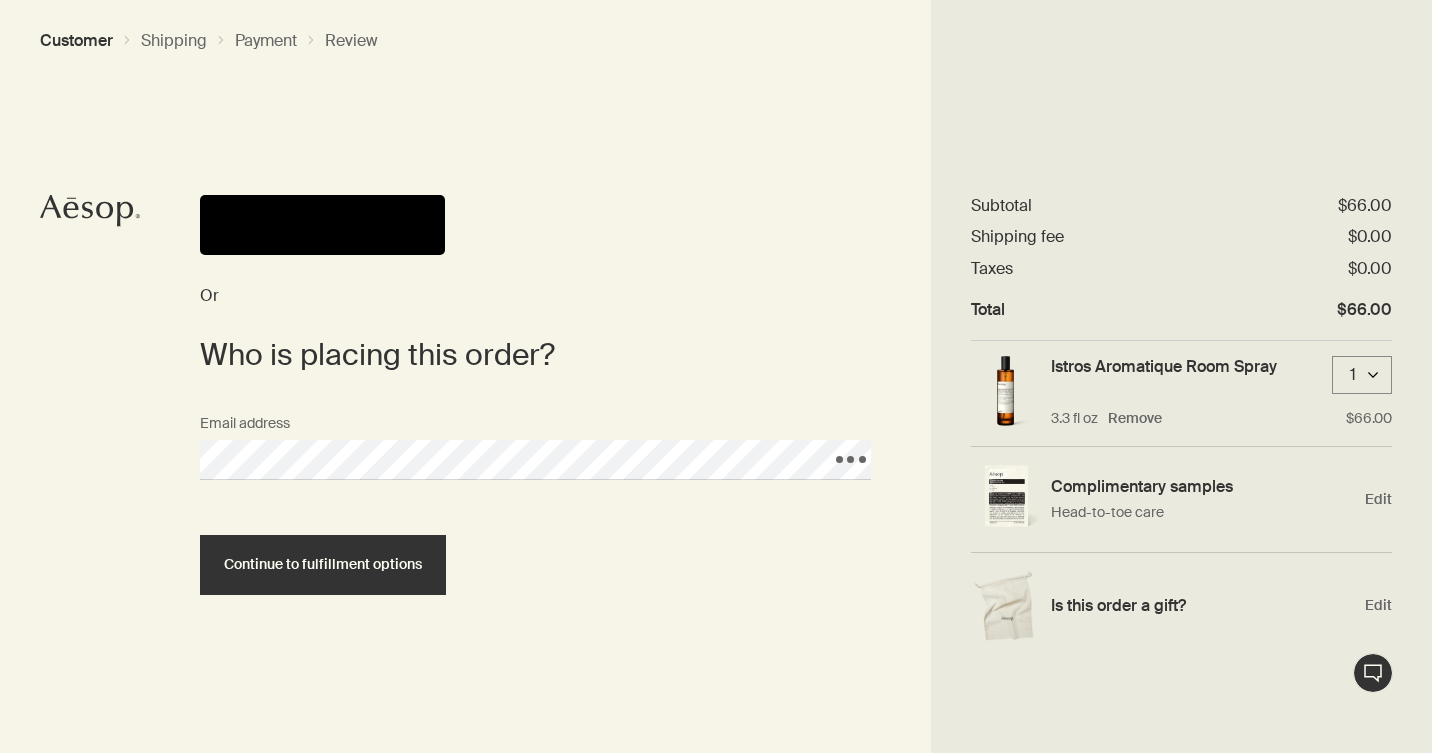 click on "Or Who is placing this order? Email address Loading, please wait. Continue to fulfillment options" at bounding box center (535, 474) 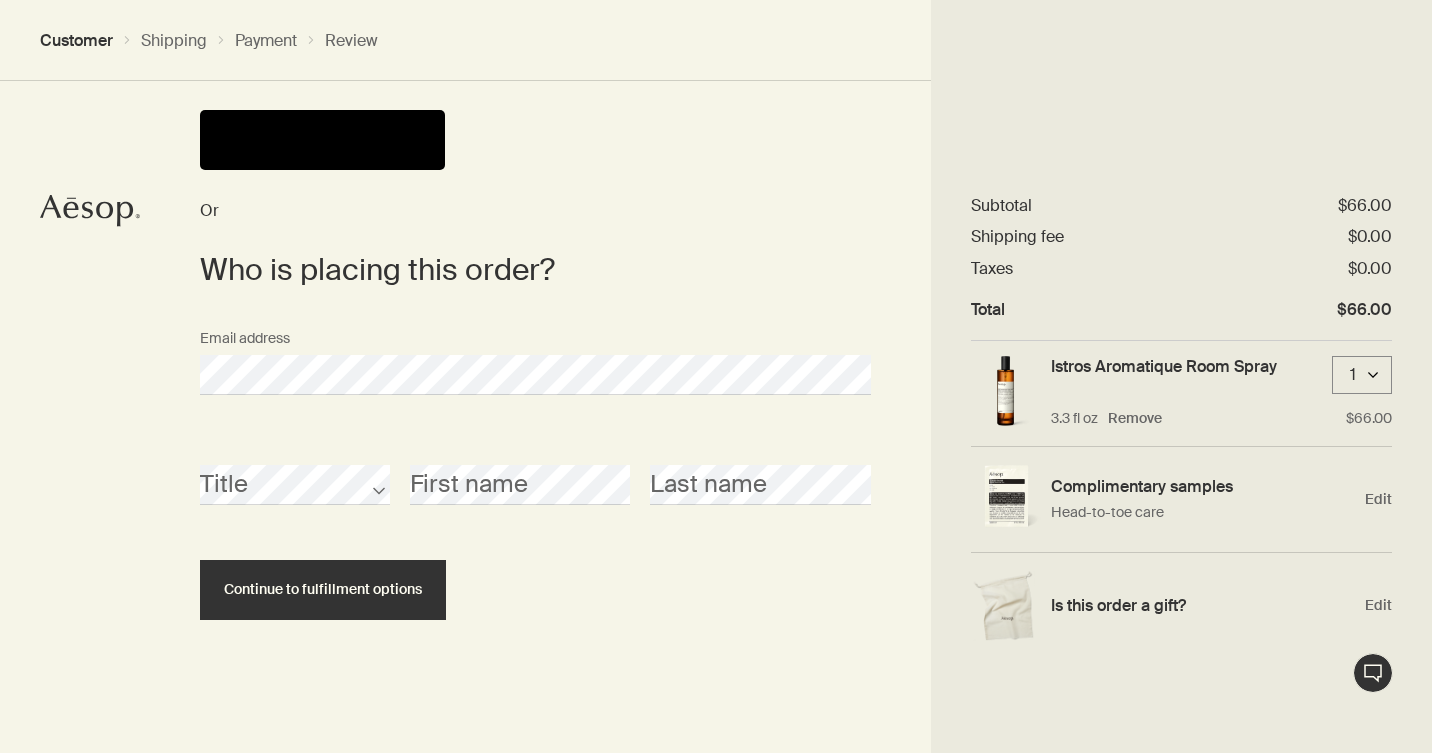 scroll, scrollTop: 84, scrollLeft: 0, axis: vertical 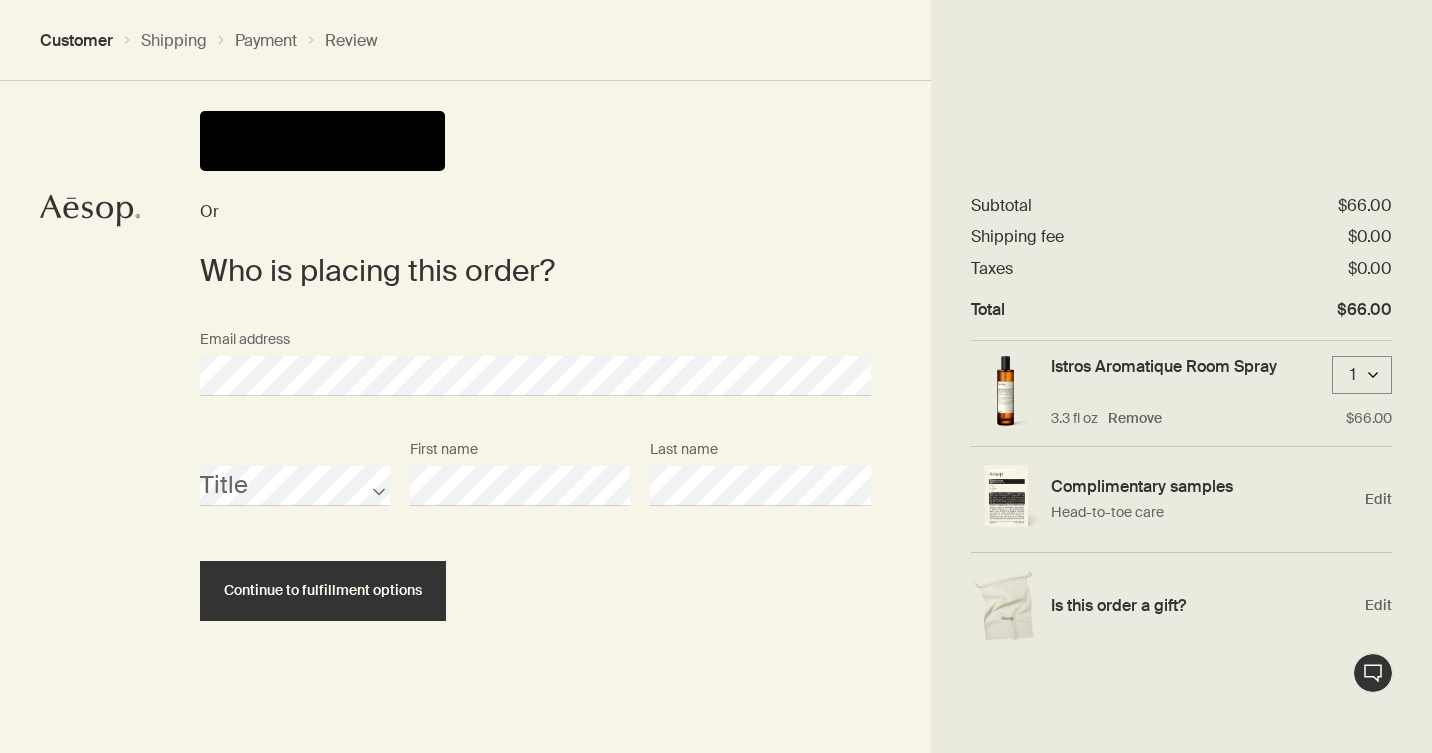click on "Or Who is placing this order? Email address Title [FIRST] [LAST] Continue to fulfillment options" at bounding box center [535, 432] 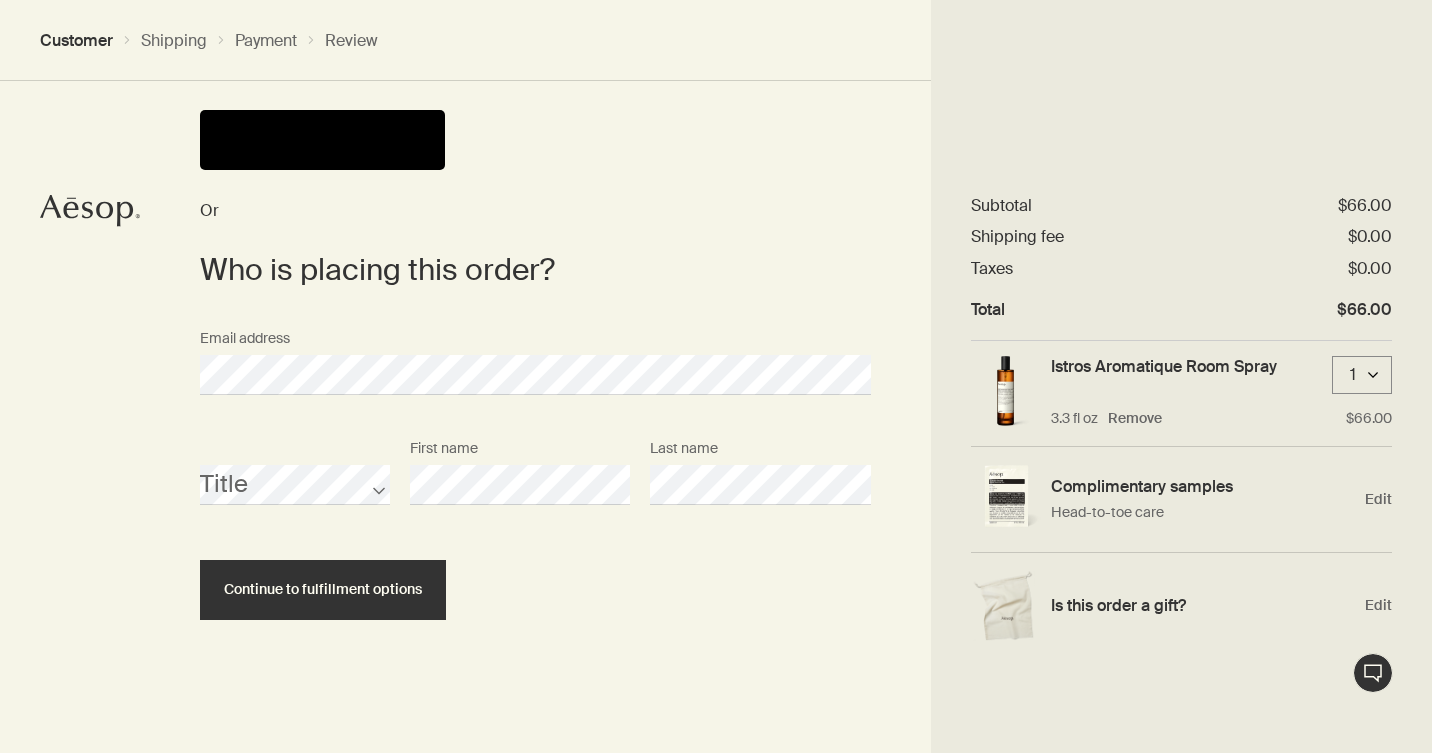 scroll, scrollTop: 84, scrollLeft: 0, axis: vertical 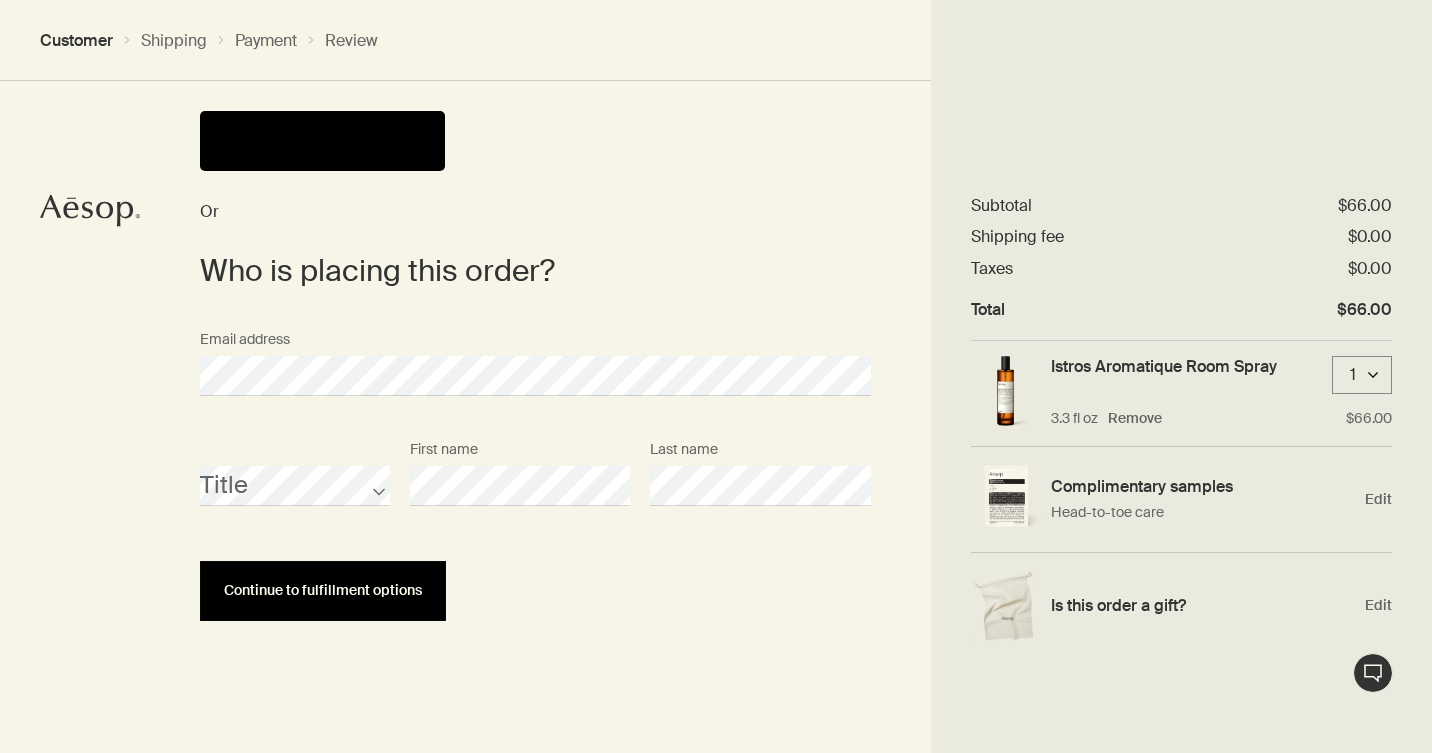 click on "Continue to fulfillment options" at bounding box center (323, 591) 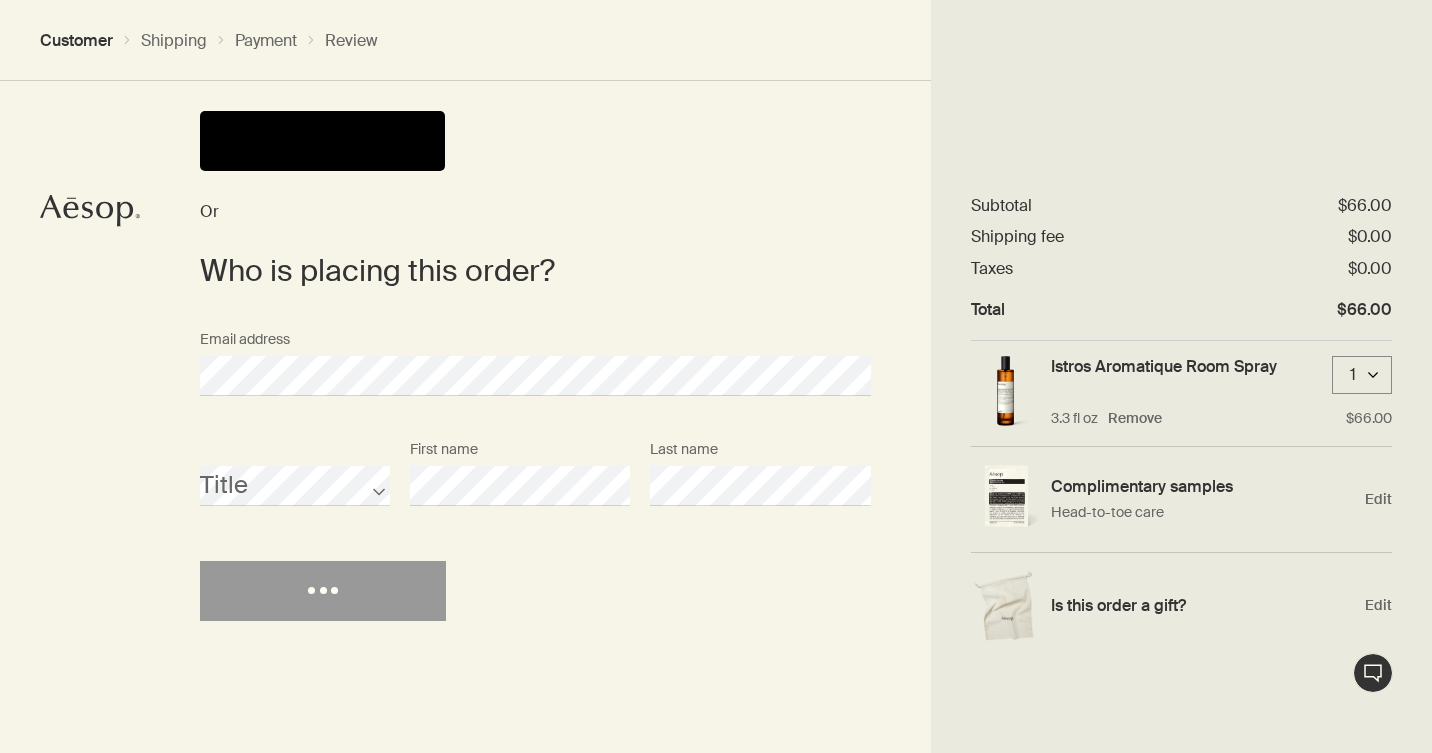 scroll, scrollTop: 0, scrollLeft: 0, axis: both 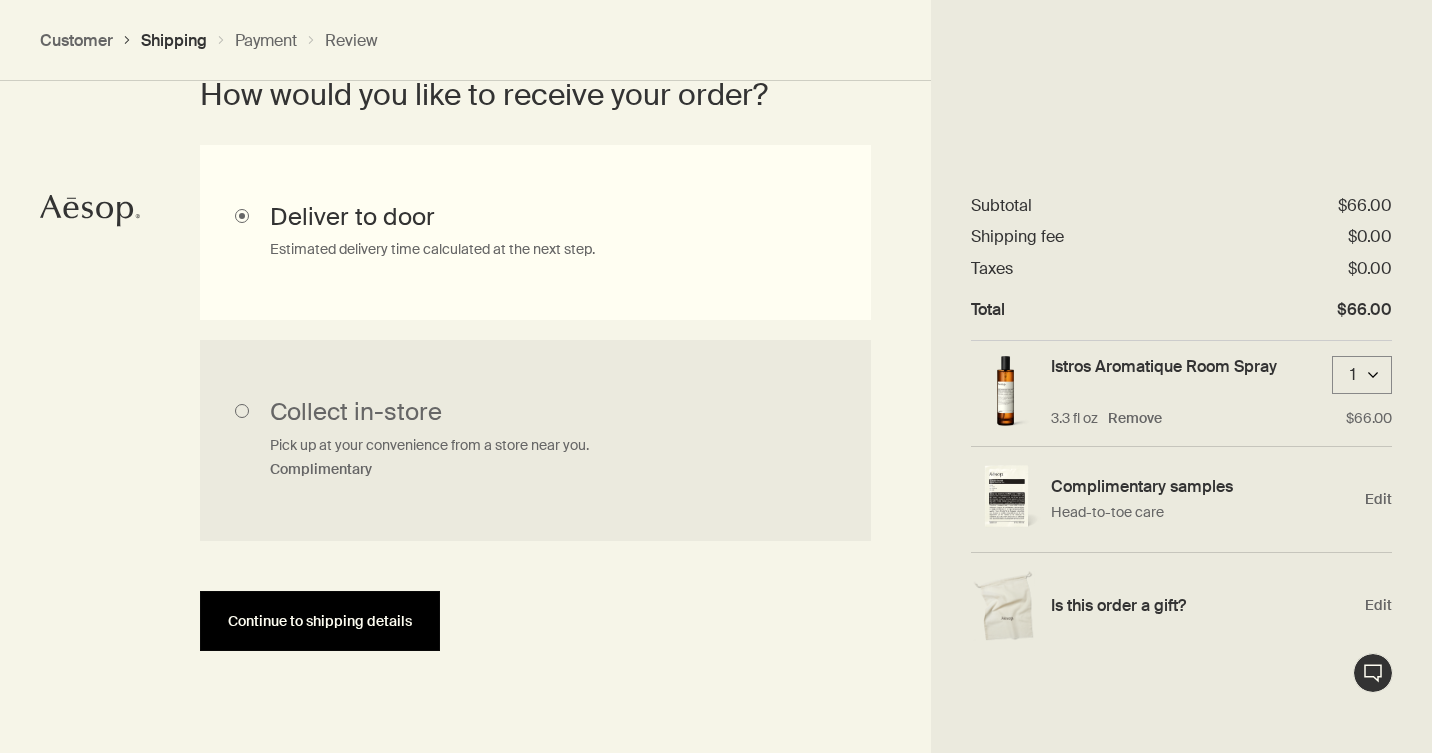 click on "Continue to shipping details" at bounding box center [320, 621] 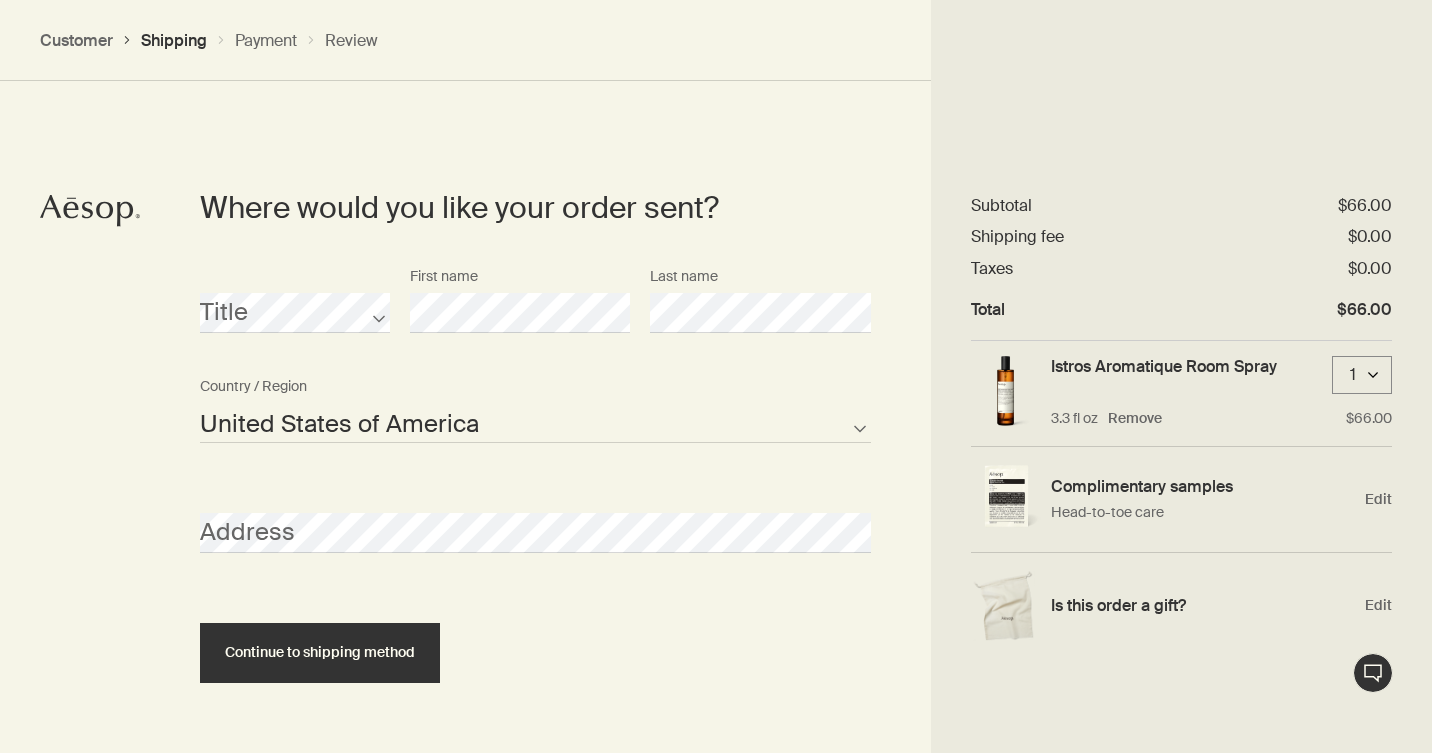 scroll, scrollTop: 876, scrollLeft: 0, axis: vertical 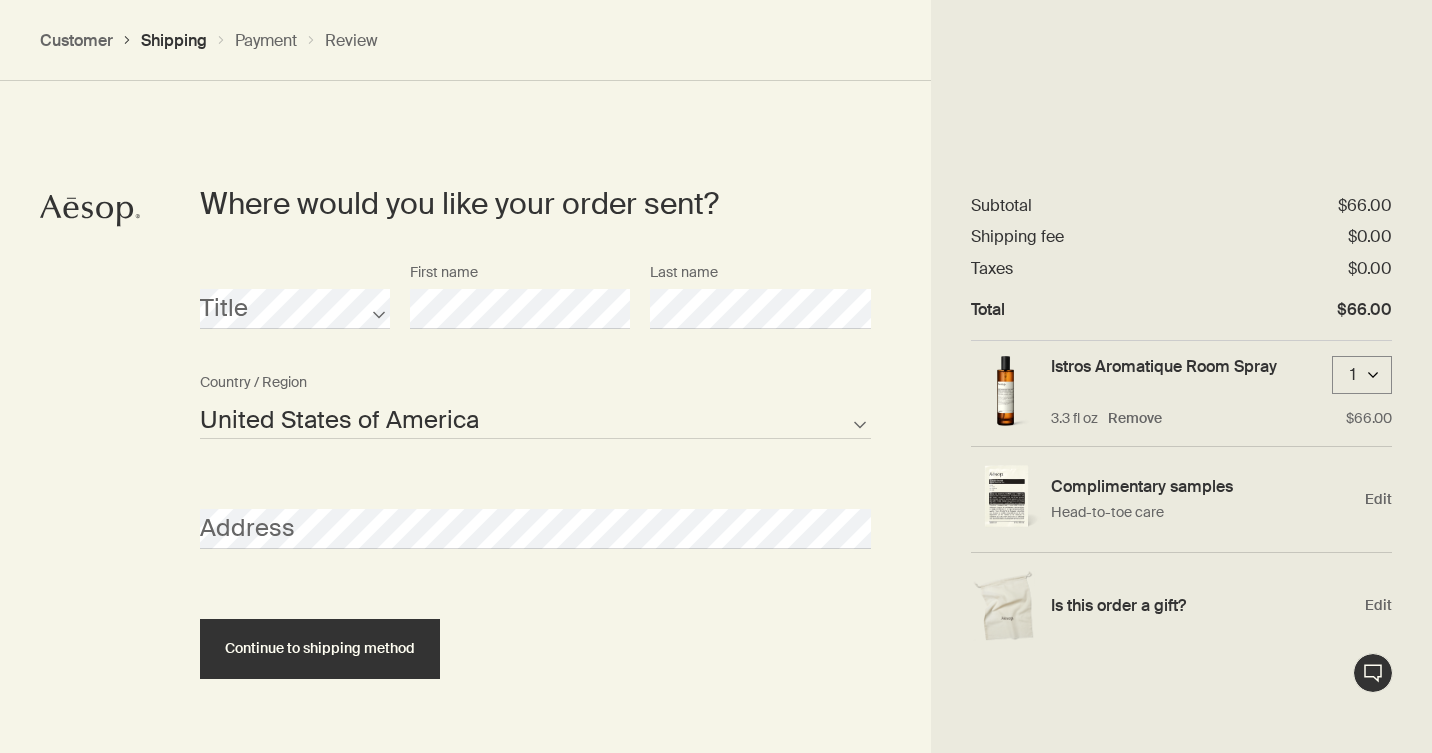select on "--" 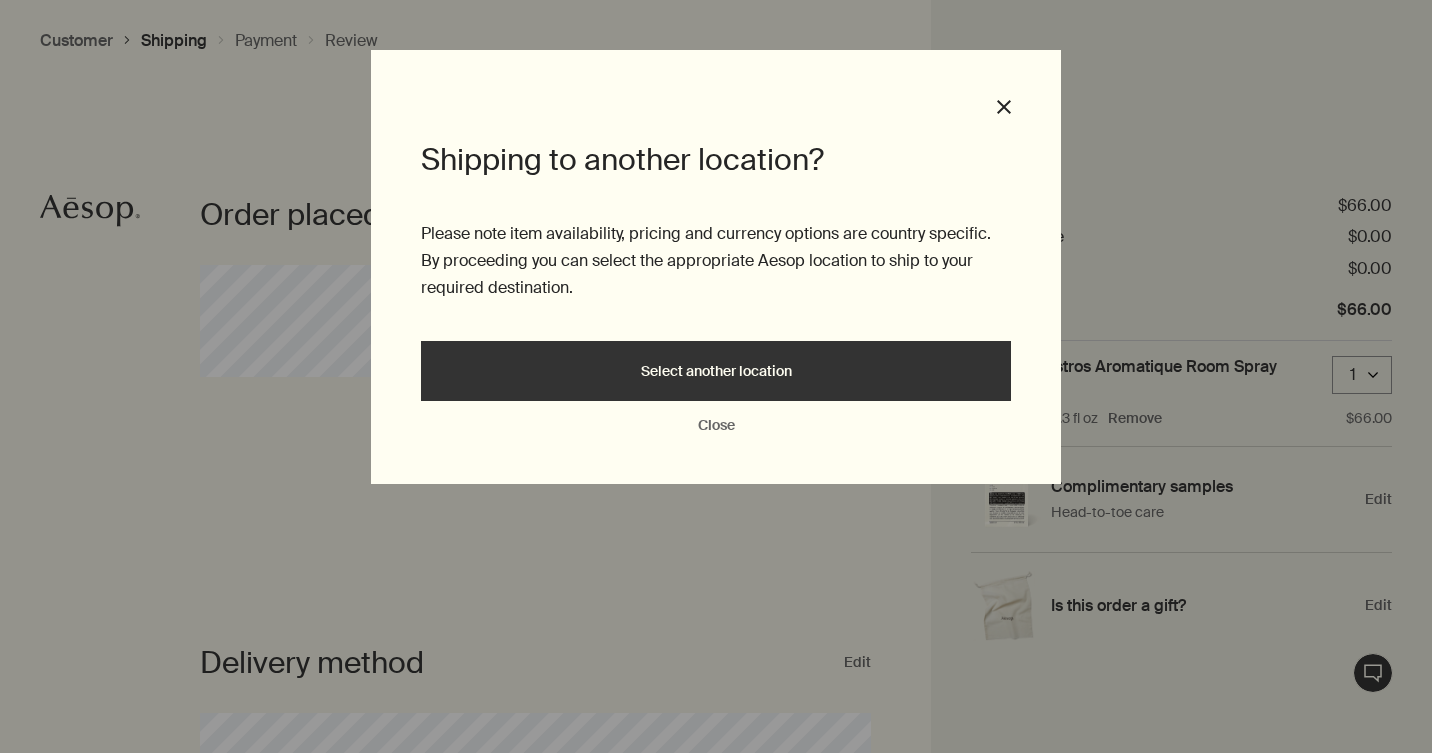 scroll, scrollTop: 0, scrollLeft: 0, axis: both 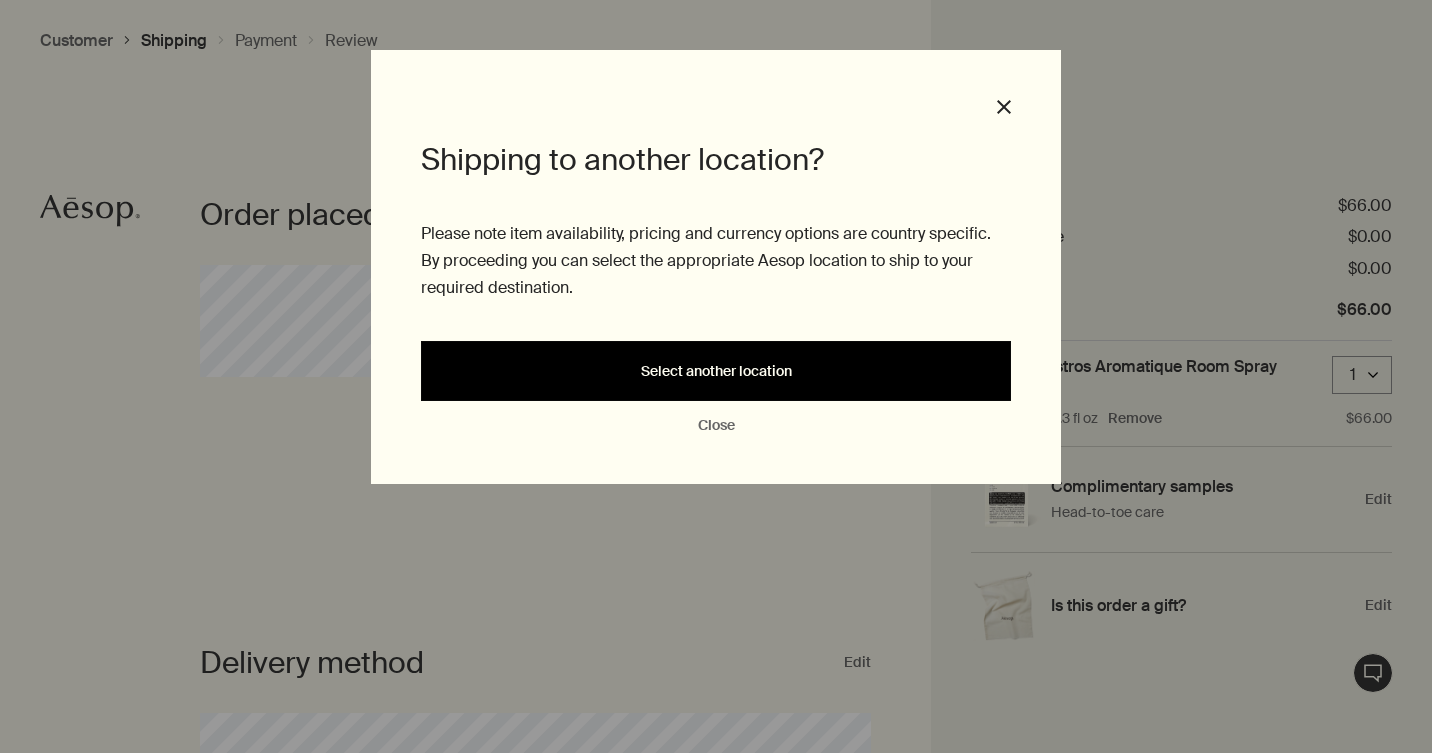 click on "Select another location" at bounding box center (716, 371) 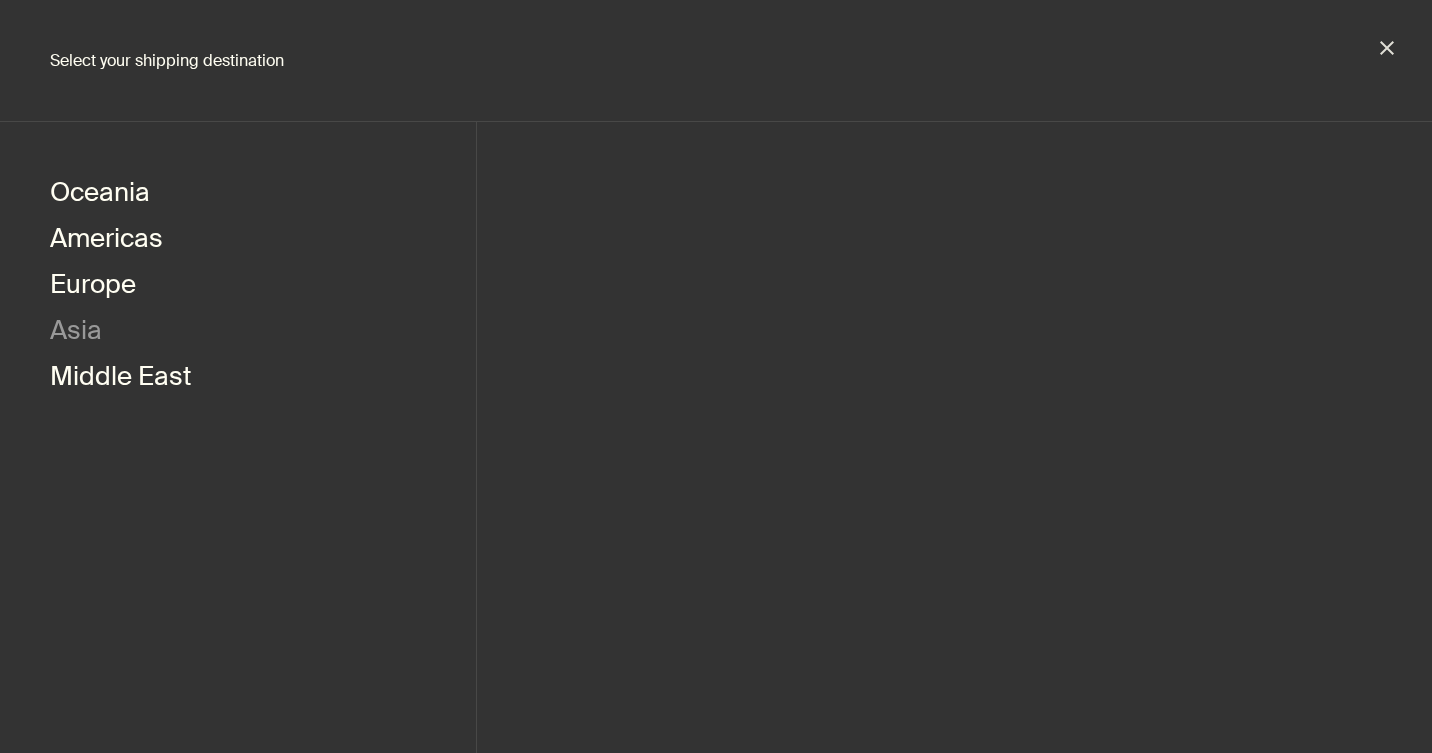 click on "Asia" at bounding box center [76, 333] 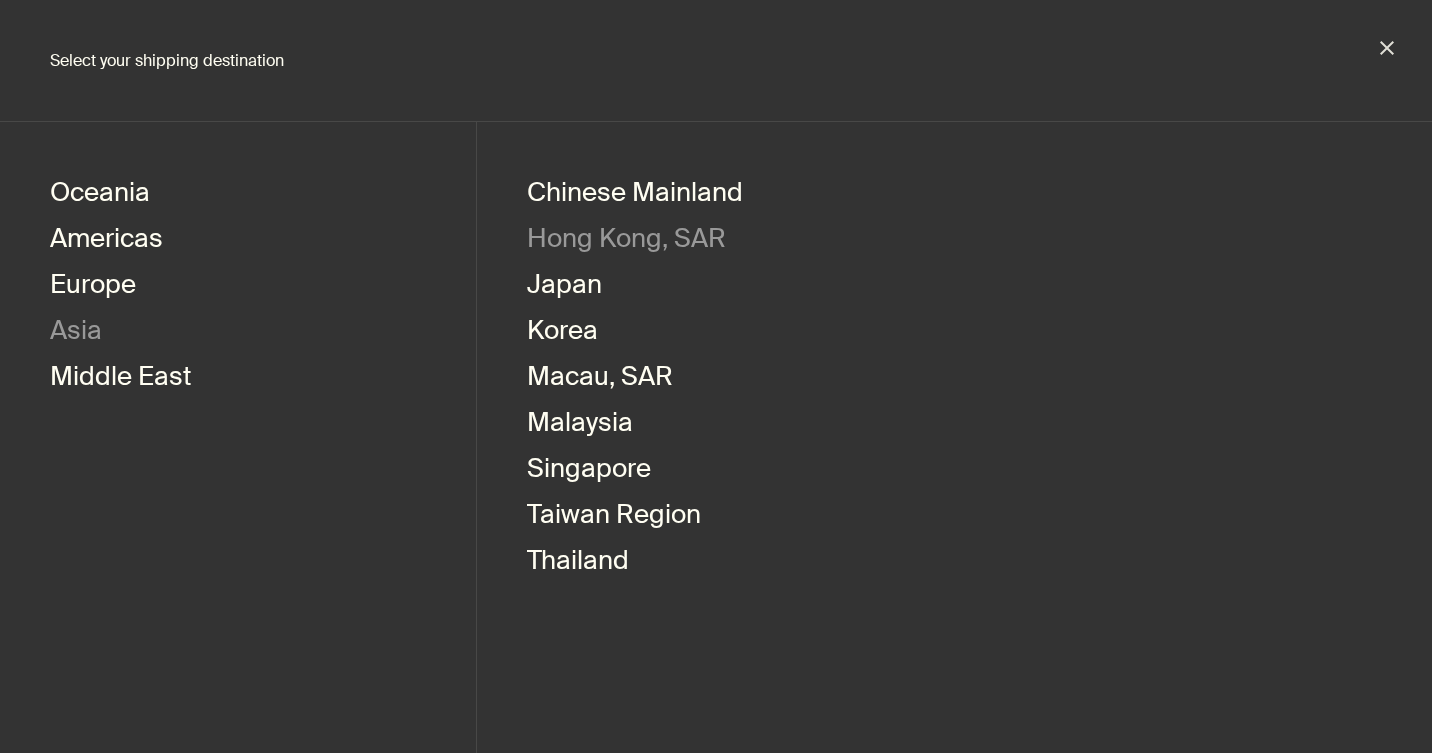 click on "Hong Kong, SAR" at bounding box center (626, 241) 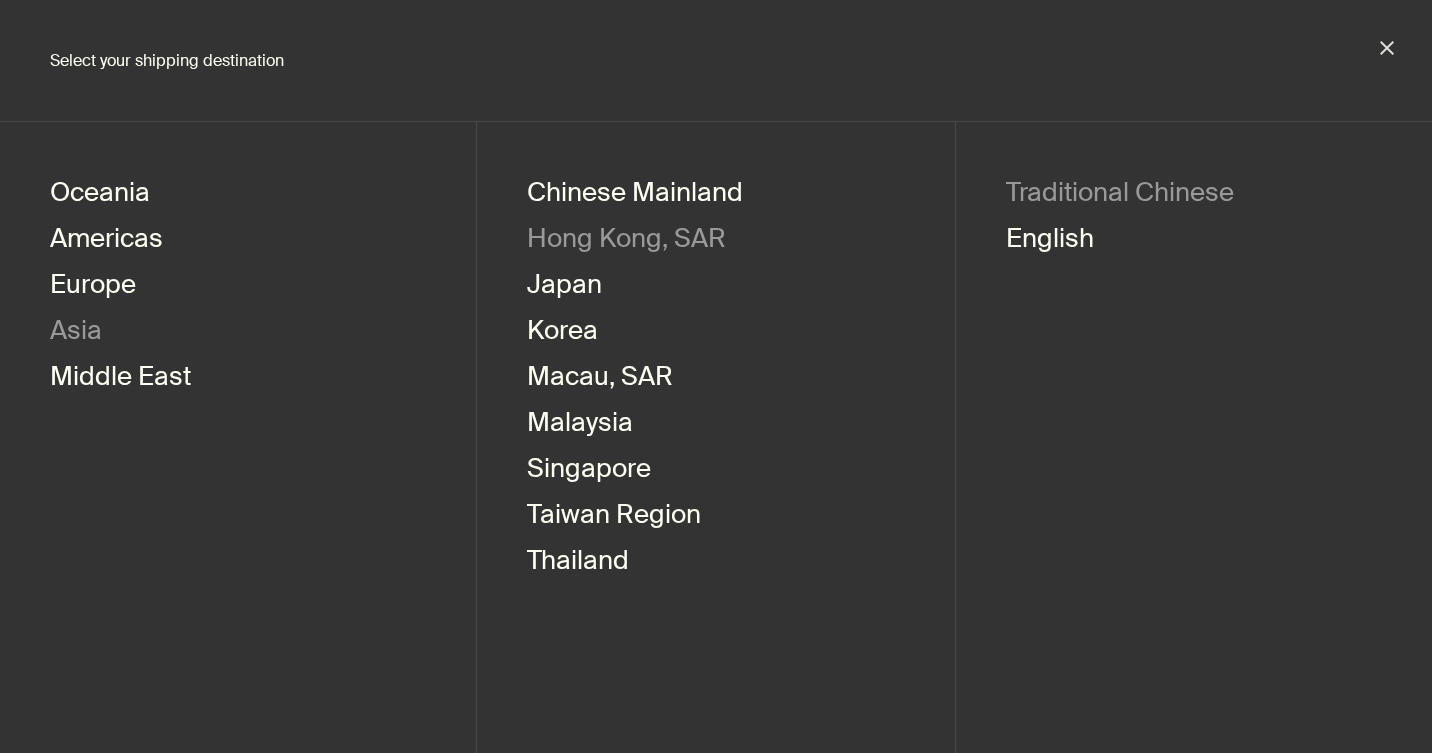 click on "Traditional Chinese" at bounding box center [1120, 195] 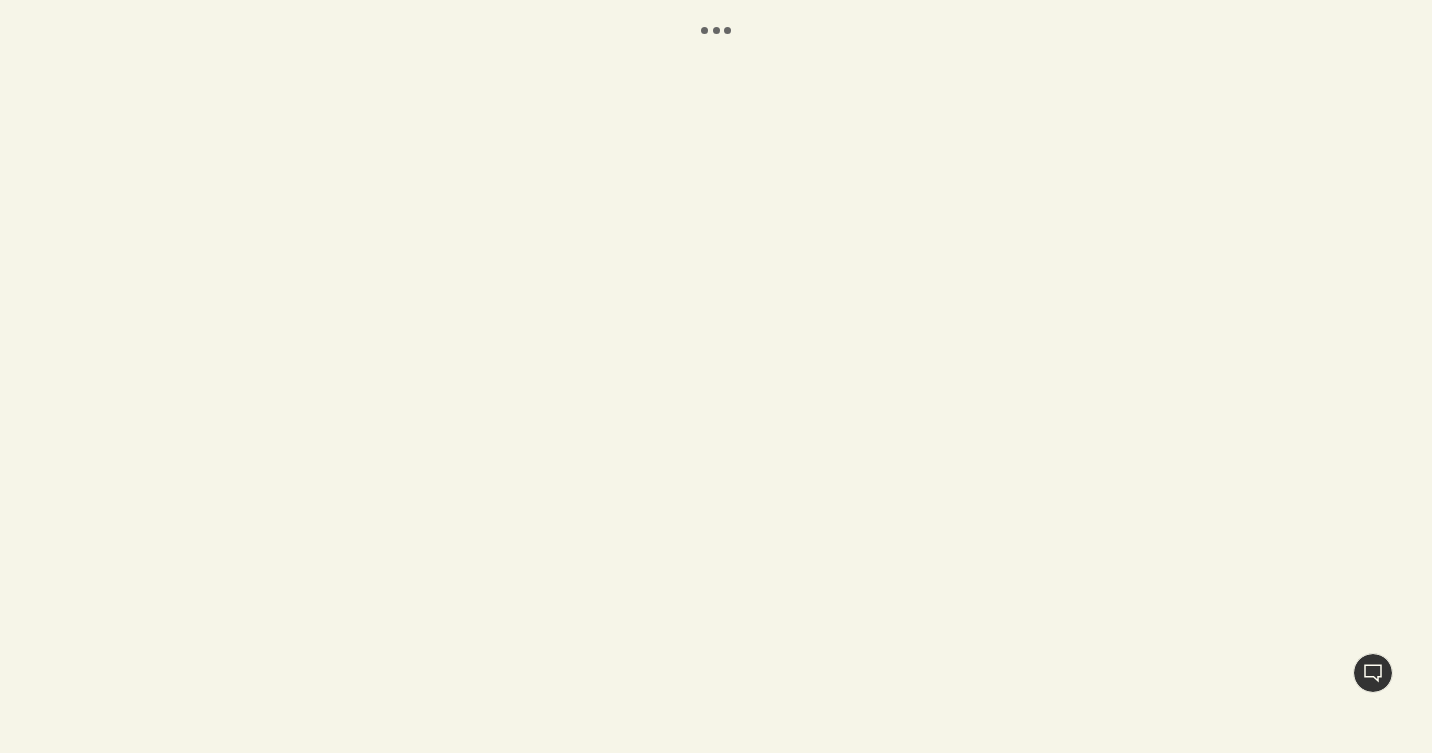 scroll, scrollTop: 0, scrollLeft: 0, axis: both 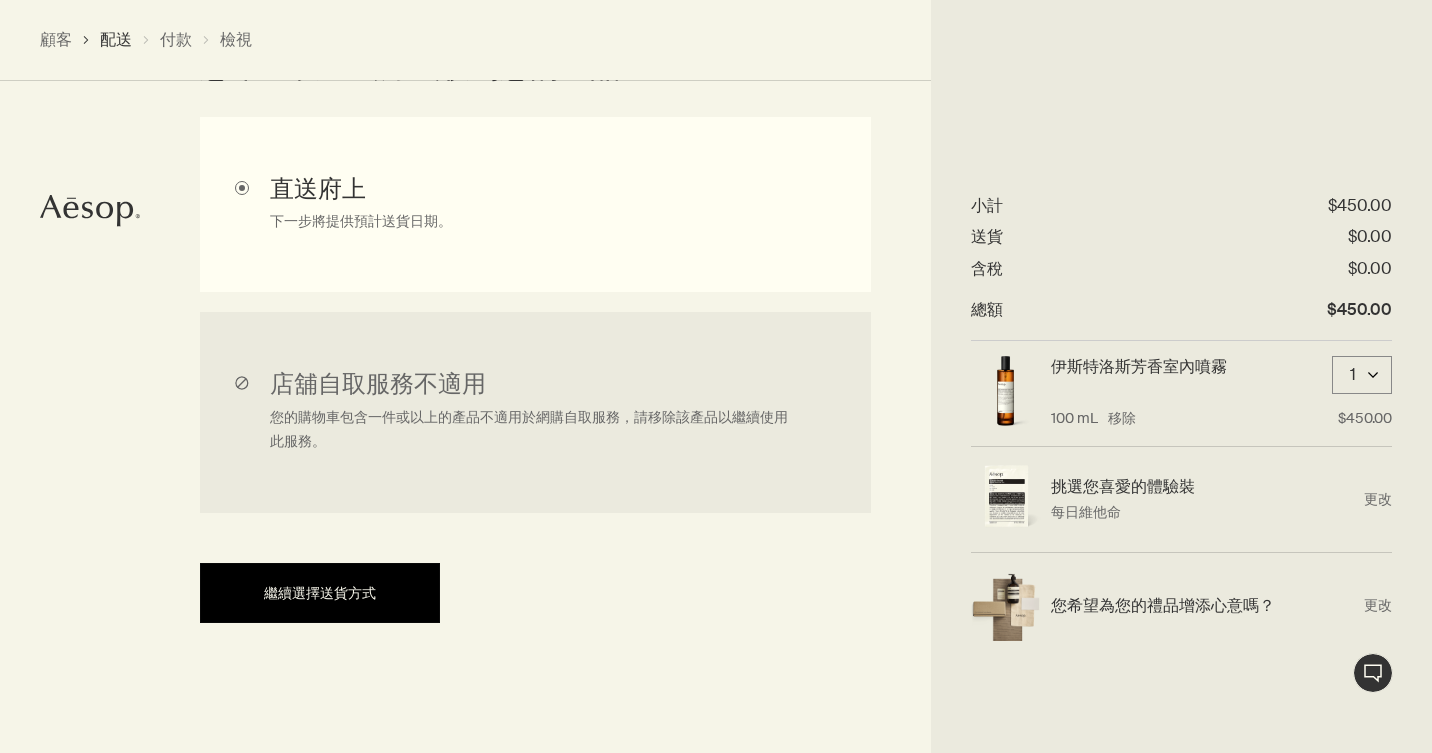 click on "繼續選擇送貨方式" at bounding box center [320, 593] 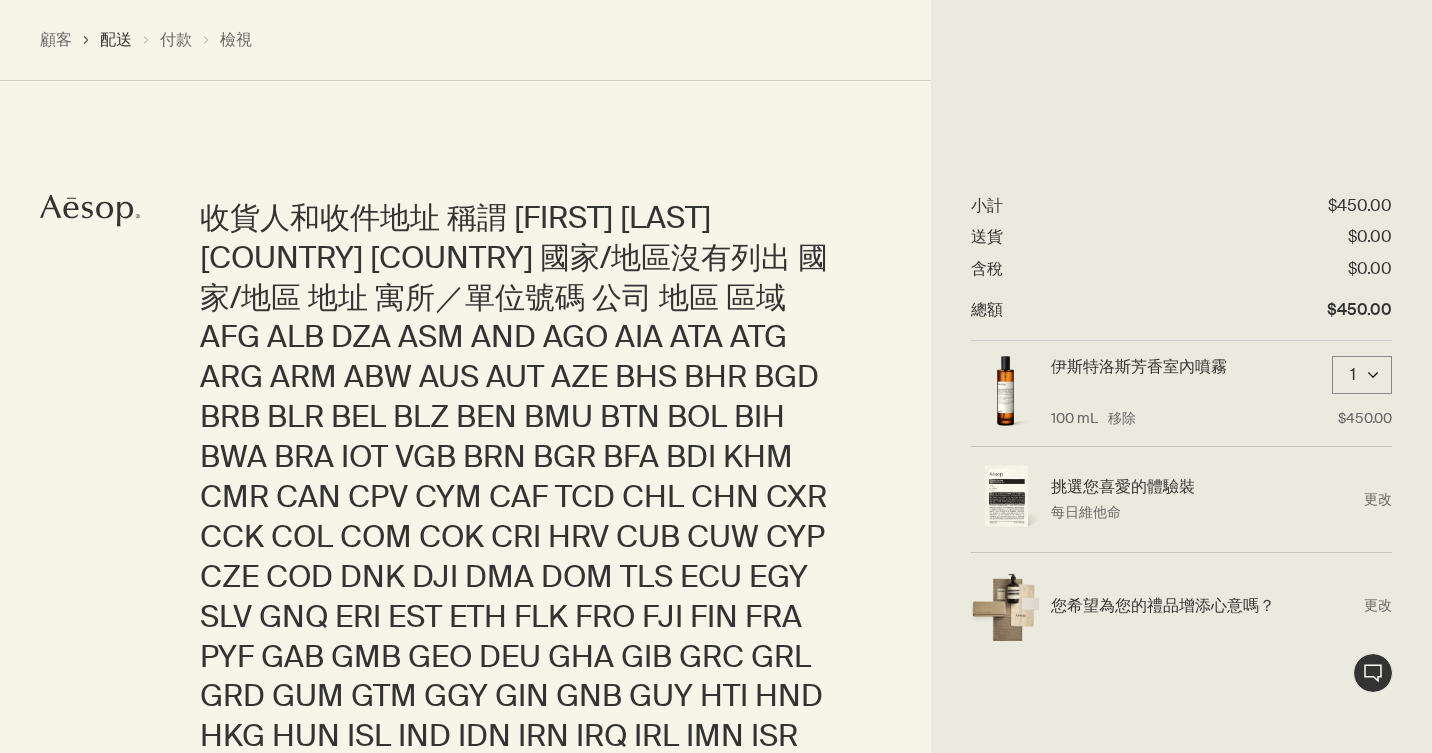 scroll, scrollTop: 865, scrollLeft: 0, axis: vertical 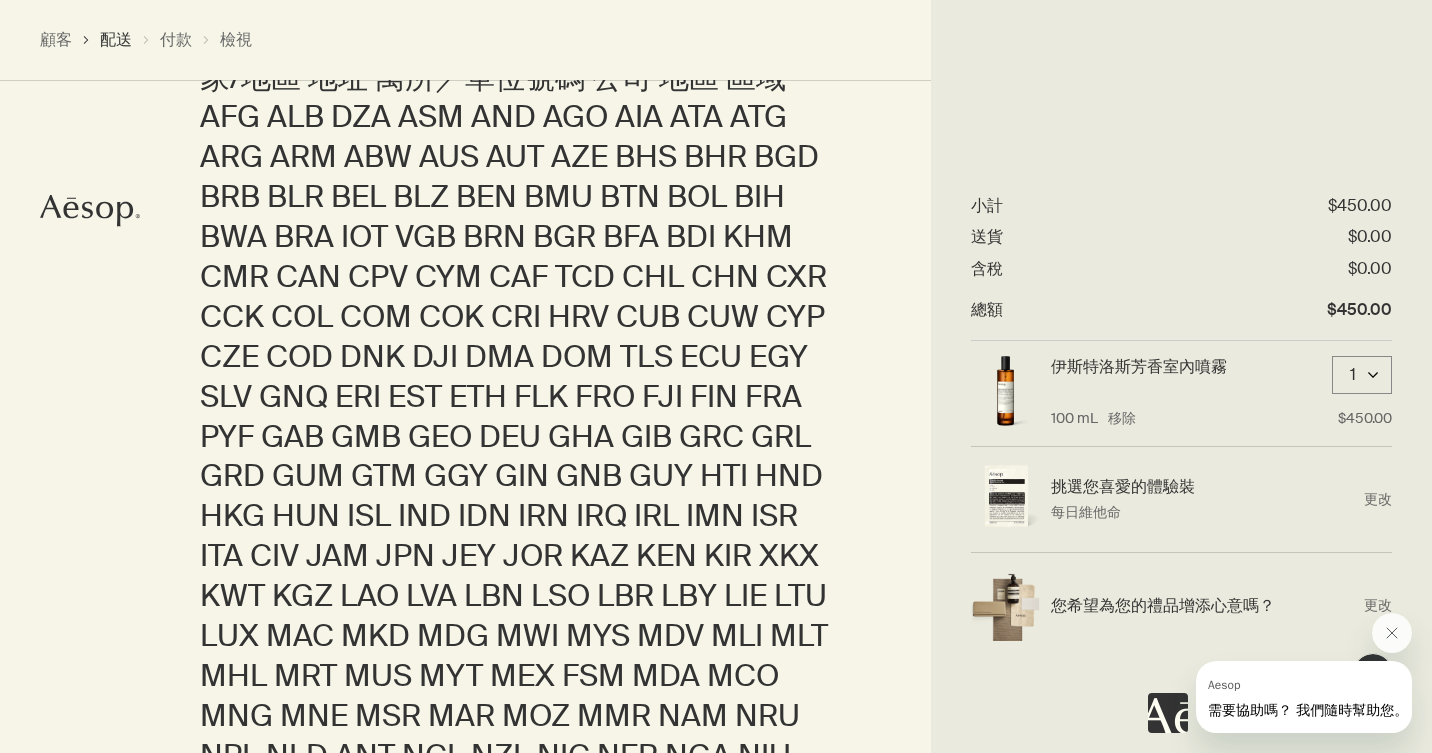 click on "收貨人和收件地址 稱謂 名字 姓氏 香港特別行政區 澳門特別行政區 國家/地區沒有列出 國家/地區 地址 寓所／單位號碼 公司 地區 區域 AFG ALB DZA ASM AND AGO AIA ATA ATG ARG ARM ABW AUS AUT AZE BHS BHR BGD BRB BLR BEL BLZ BEN BMU BTN BOL BIH BWA BRA IOT VGB BRN BGR BFA BDI KHM CMR CAN CPV CYM CAF TCD CHL CHN CXR CCK COL COM COK CRI HRV CUB CUW CYP CZE COD DNK DJI DMA DOM TLS ECU EGY SLV GNQ ERI EST ETH FLK FRO FJI FIN FRA PYF GAB GMB GEO DEU GHA GIB GRC GRL GRD GUM GTM GGY GIN GNB GUY HTI HND HKG HUN ISL IND IDN IRN IRQ IRL IMN ISR ITA CIV JAM JPN JEY JOR KAZ KEN KIR XKX KWT KGZ LAO LVA LBN LSO LBR LBY LIE LTU LUX MAC MKD MDG MWI MYS MDV MLI MLT MHL MRT MUS MYT MEX FSM MDA MCO MNG MNE MSR MAR MOZ MMR NAM NRU NPL NLD ANT NCL NZL NIC NER NGA NIU PRK MNP NOR OMN PAK PLW PSE PAN PNG PRY PER PHL PCN POL PRT PRI QAT COG REU ROU RUS RWA BLM SHN KNA LCA MAF SPM VCT WSM SMR STP SAU SEN SRB SYC SLE SGP SXM SVK SVN SLB SOM KOR ZAF SSD ESP LKA SDN SUR SJM SWZ SWE CHE SYR TWN" at bounding box center (716, 909) 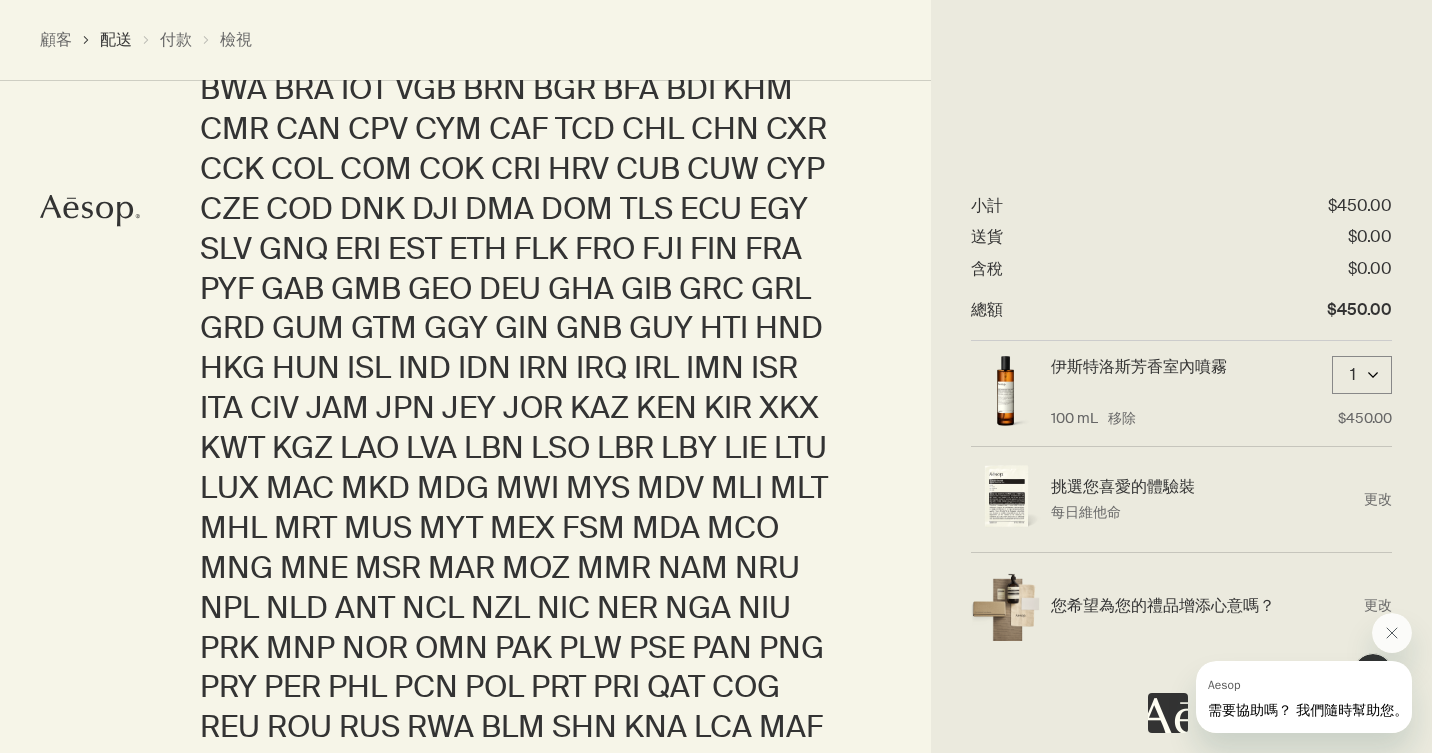 scroll, scrollTop: 1233, scrollLeft: 0, axis: vertical 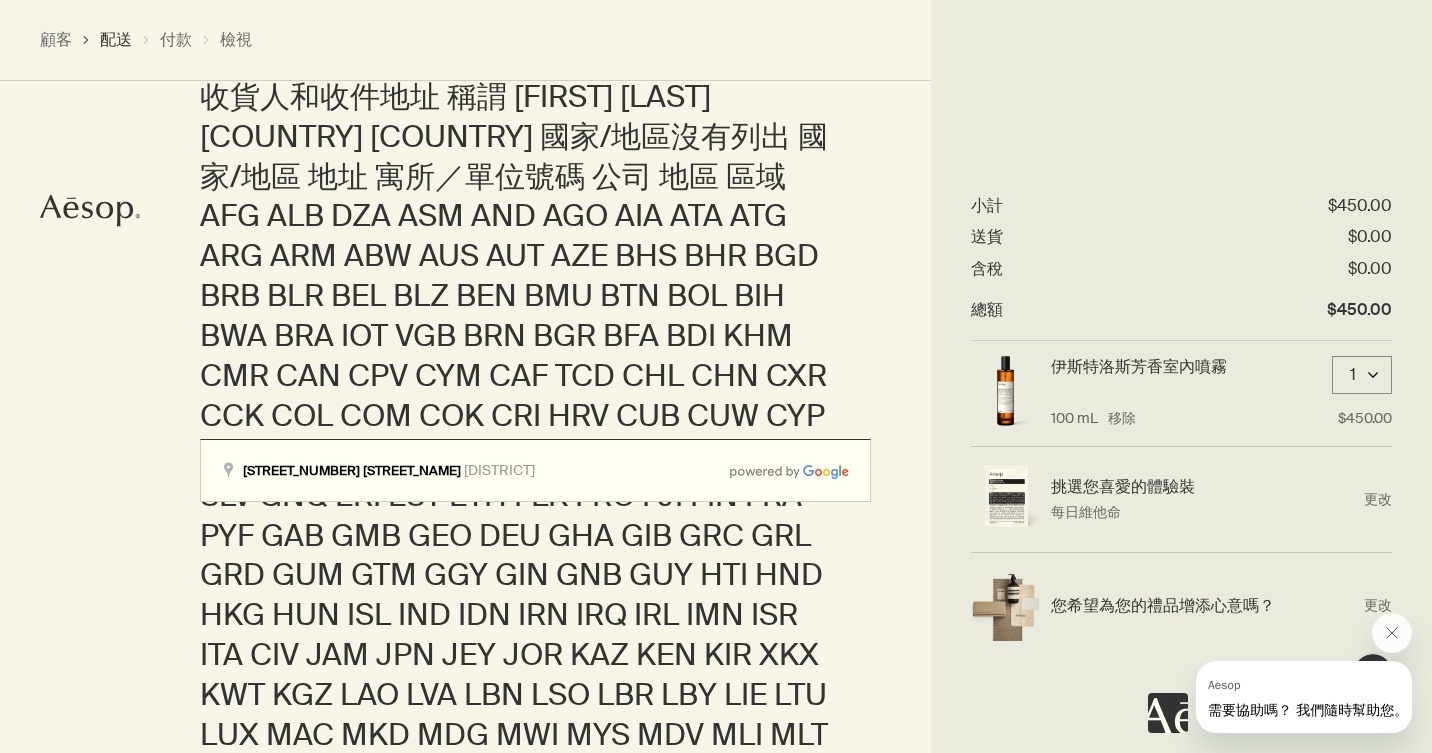 click on "收貨人和收件地址 稱謂 名字 姓氏 香港特別行政區 澳門特別行政區 國家/地區沒有列出 國家/地區 地址 寓所／單位號碼 公司 地區 區域 AFG ALB DZA ASM AND AGO AIA ATA ATG ARG ARM ABW AUS AUT AZE BHS BHR BGD BRB BLR BEL BLZ BEN BMU BTN BOL BIH BWA BRA IOT VGB BRN BGR BFA BDI KHM CMR CAN CPV CYM CAF TCD CHL CHN CXR CCK COL COM COK CRI HRV CUB CUW CYP CZE COD DNK DJI DMA DOM TLS ECU EGY SLV GNQ ERI EST ETH FLK FRO FJI FIN FRA PYF GAB GMB GEO DEU GHA GIB GRC GRL GRD GUM GTM GGY GIN GNB GUY HTI HND HKG HUN ISL IND IDN IRN IRQ IRL IMN ISR ITA CIV JAM JPN JEY JOR KAZ KEN KIR XKX KWT KGZ LAO LVA LBN LSO LBR LBY LIE LTU LUX MAC MKD MDG MWI MYS MDV MLI MLT MHL MRT MUS MYT MEX FSM MDA MCO MNG MNE MSR MAR MOZ MMR NAM NRU NPL NLD ANT NCL NZL NIC NER NGA NIU PRK MNP NOR OMN PAK PLW PSE PAN PNG PRY PER PHL PCN POL PRT PRI QAT COG REU ROU RUS RWA BLM SHN KNA LCA MAF SPM VCT WSM SMR STP SAU SEN SRB SYC SLE SGP SXM SVK SVN SLB SOM KOR ZAF SSD ESP LKA SDN SUR SJM SWZ SWE CHE SYR TWN" at bounding box center (716, 1008) 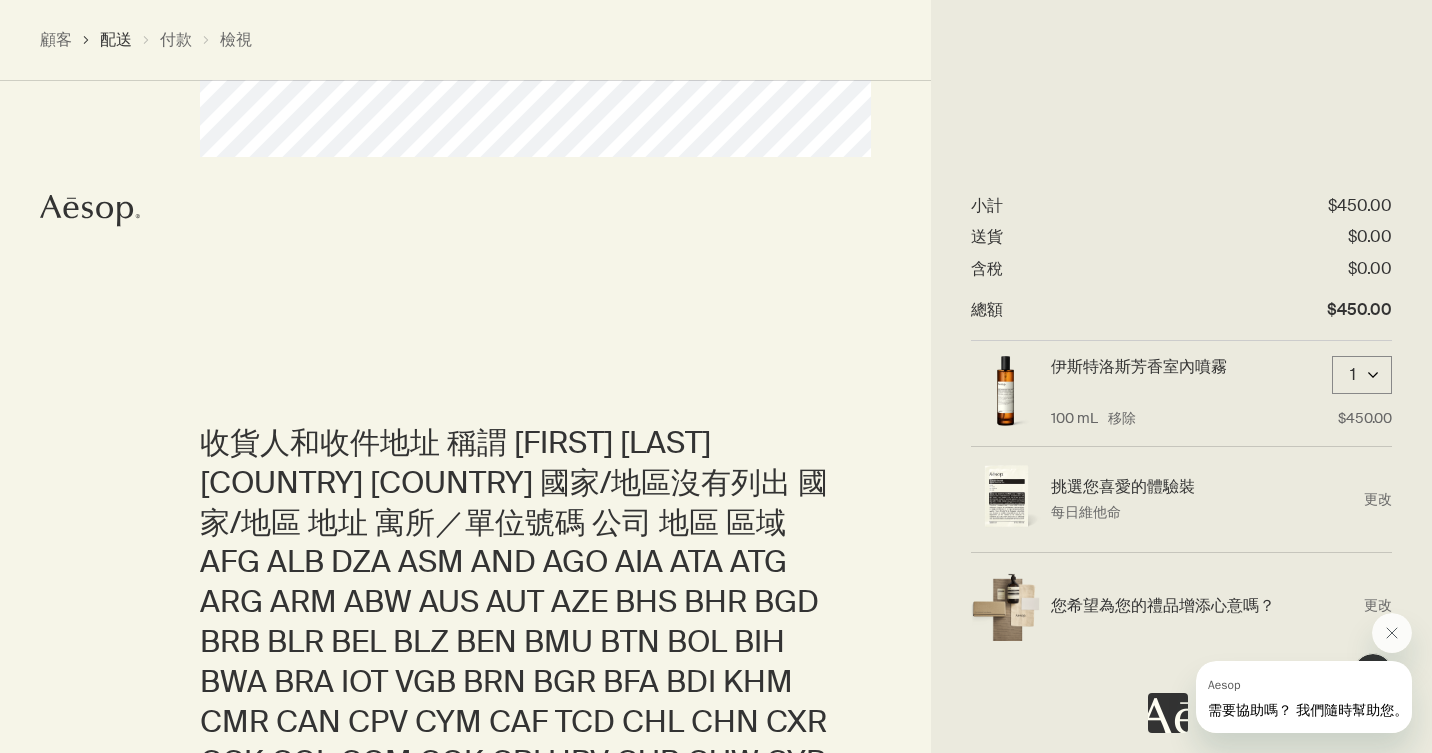 scroll, scrollTop: 915, scrollLeft: 0, axis: vertical 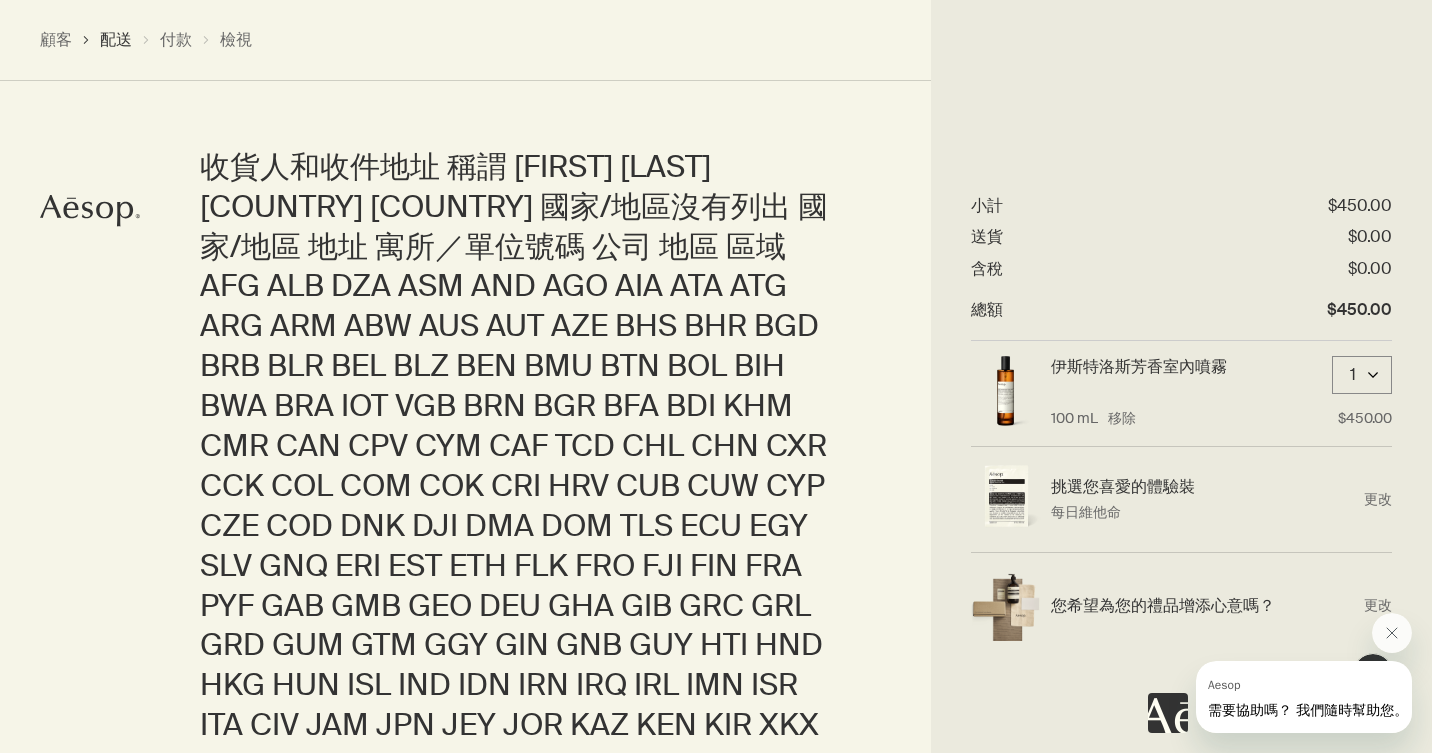 select on "--" 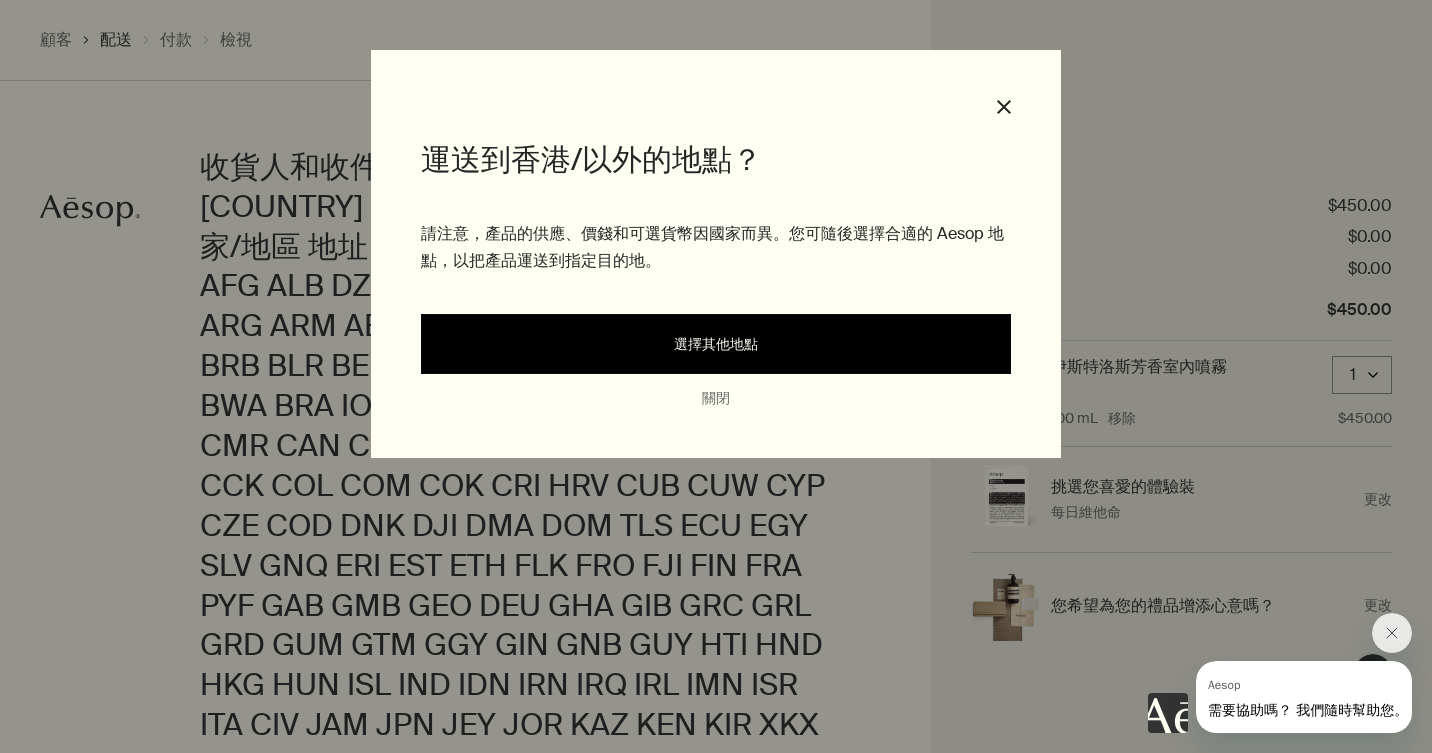 click on "選擇其他地點" at bounding box center (716, 344) 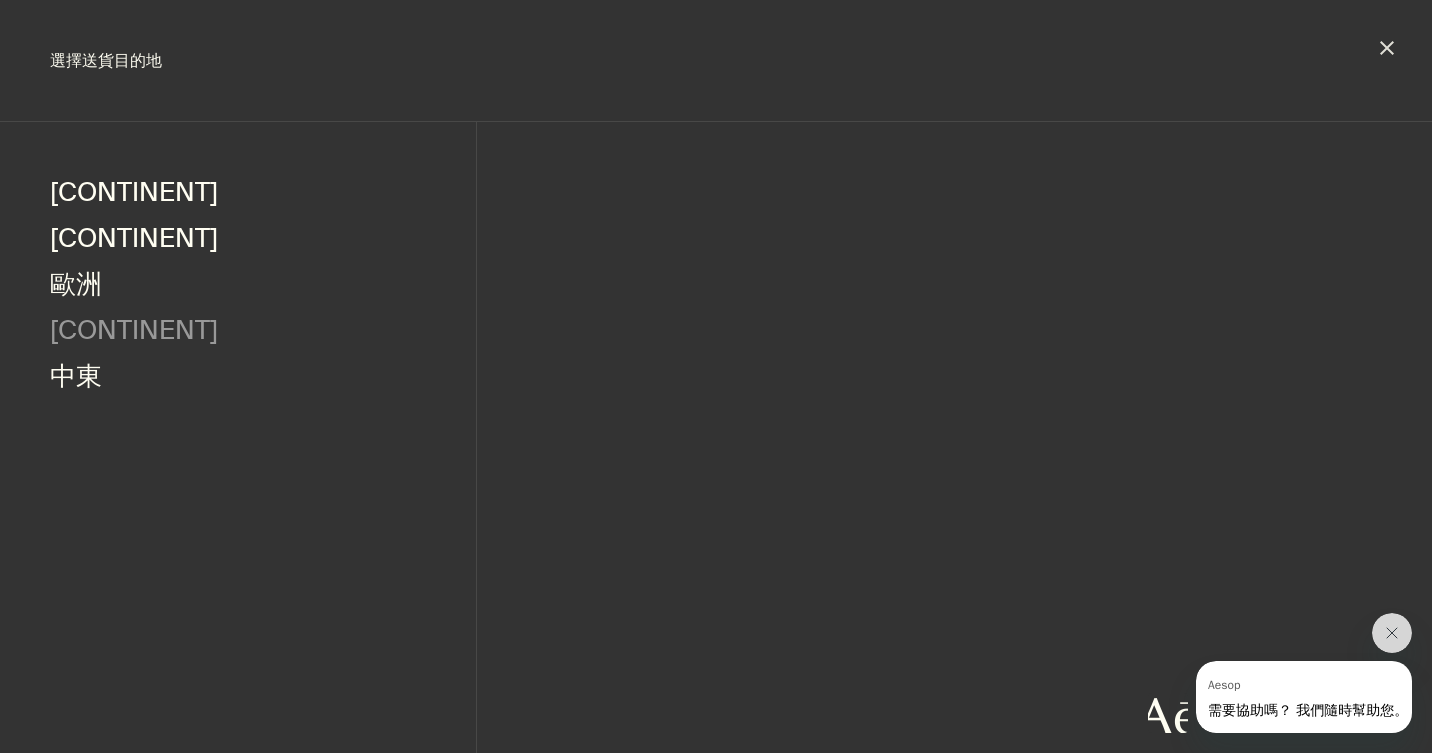 click on "亞洲" at bounding box center (134, 333) 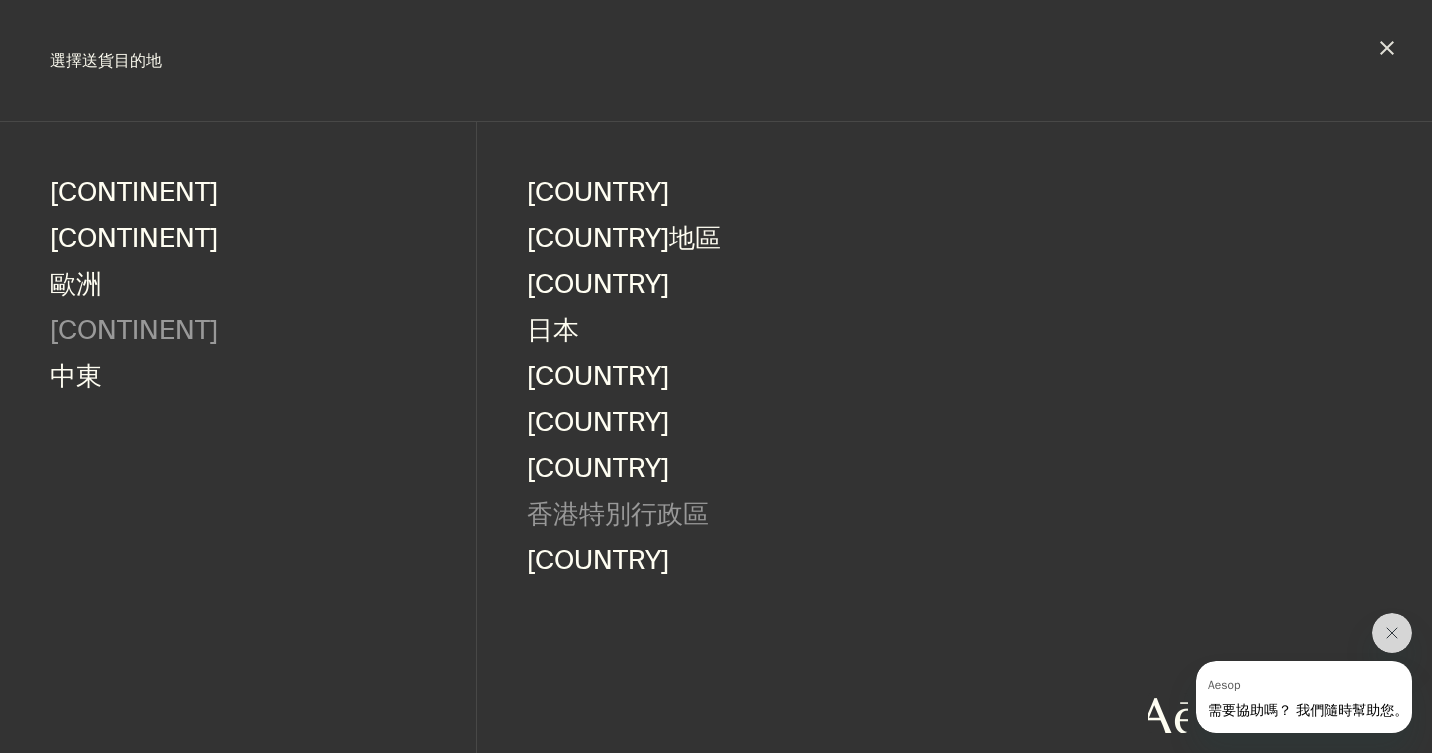 click on "香港特別行政區" at bounding box center (618, 517) 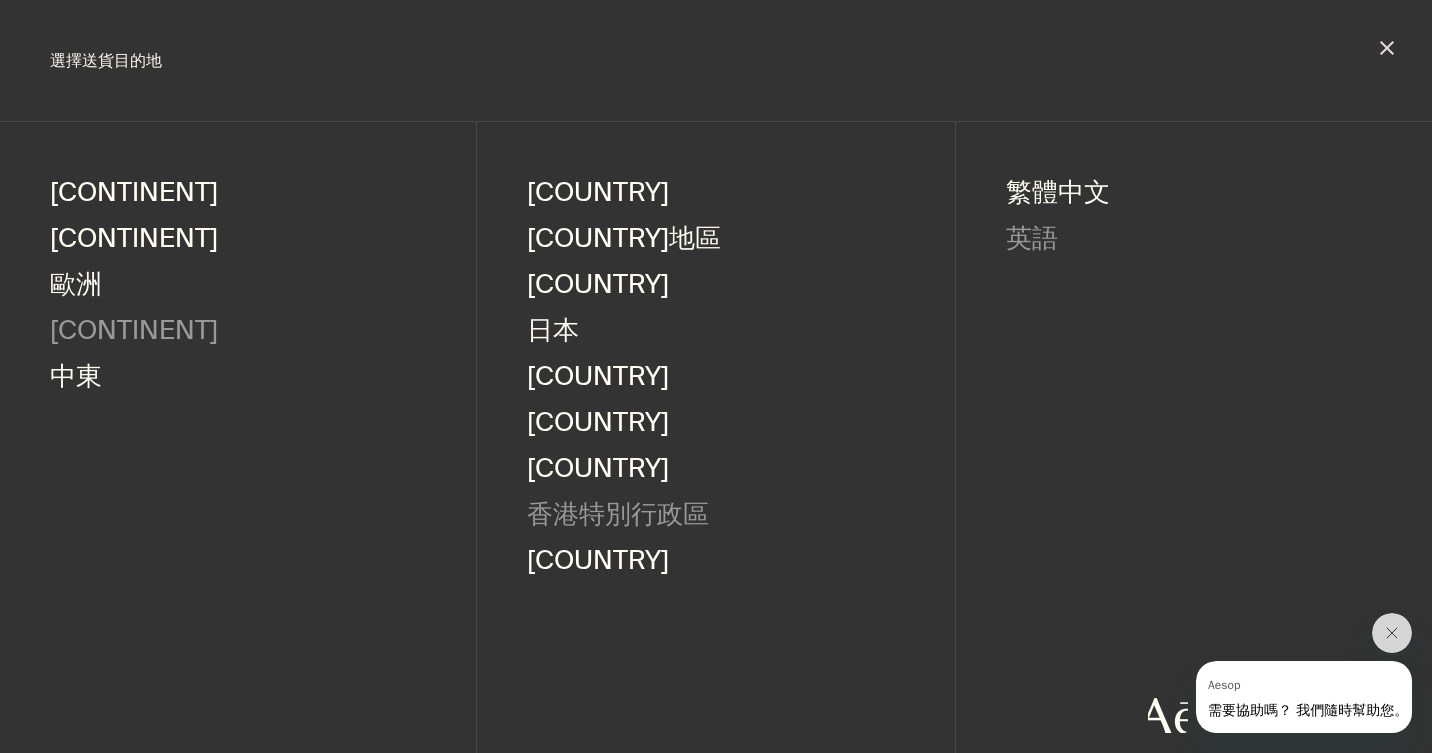 click on "英語" at bounding box center (1032, 241) 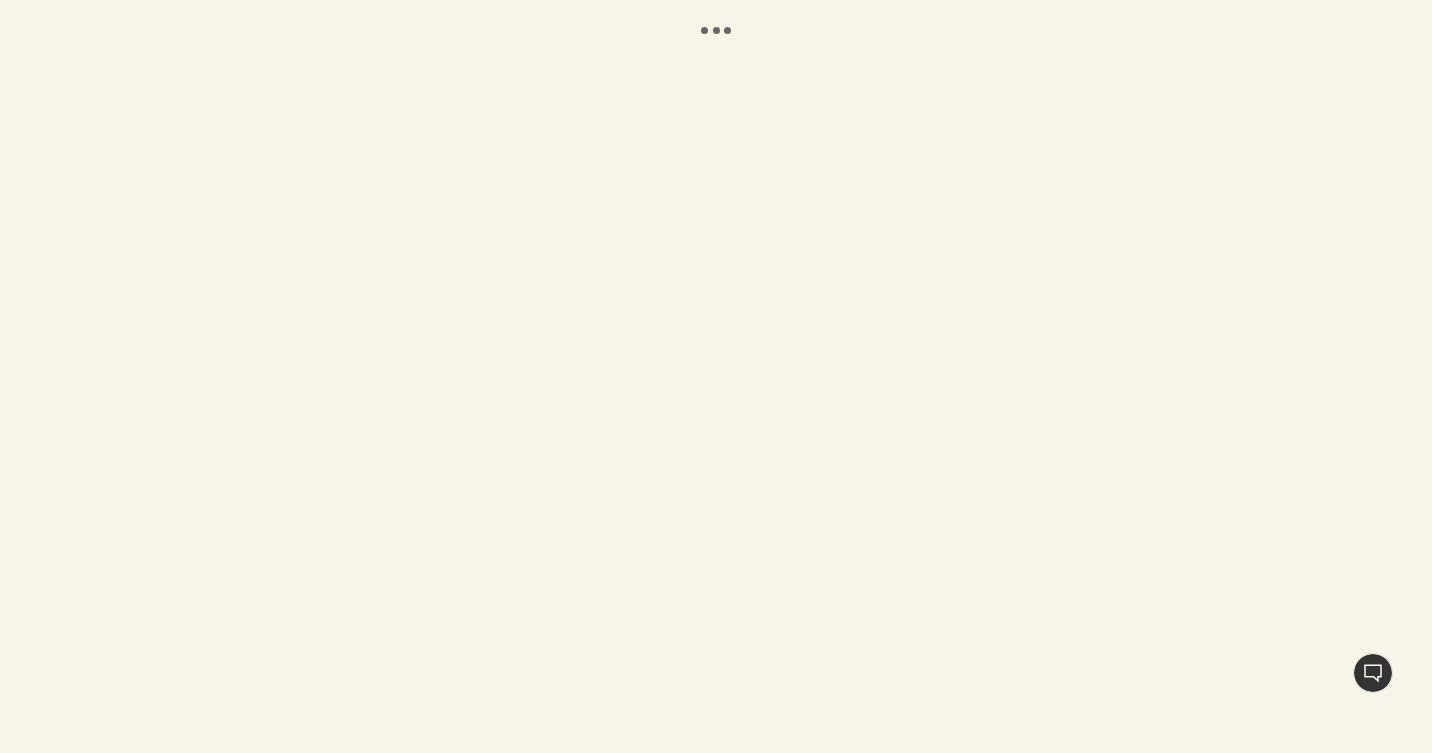 scroll, scrollTop: 0, scrollLeft: 0, axis: both 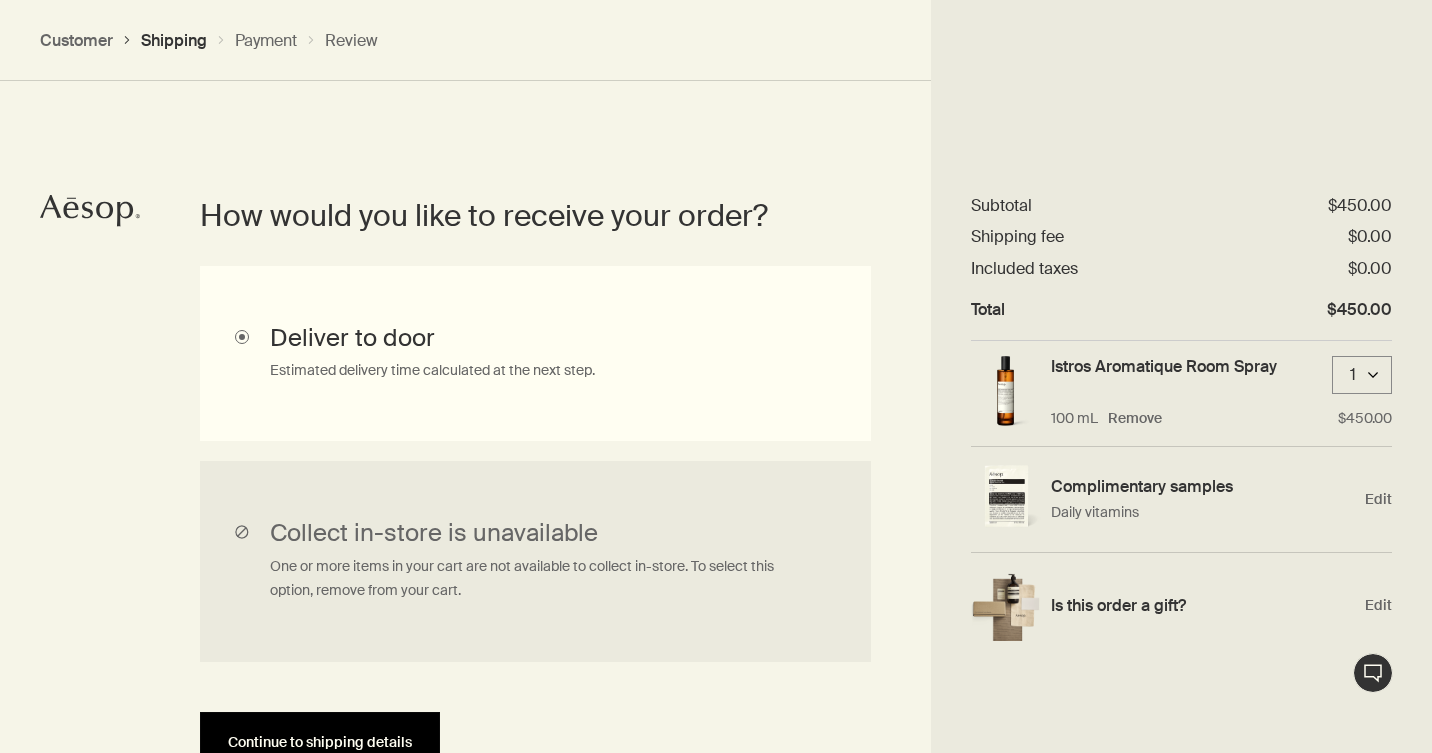 click on "Continue to shipping details" at bounding box center (320, 742) 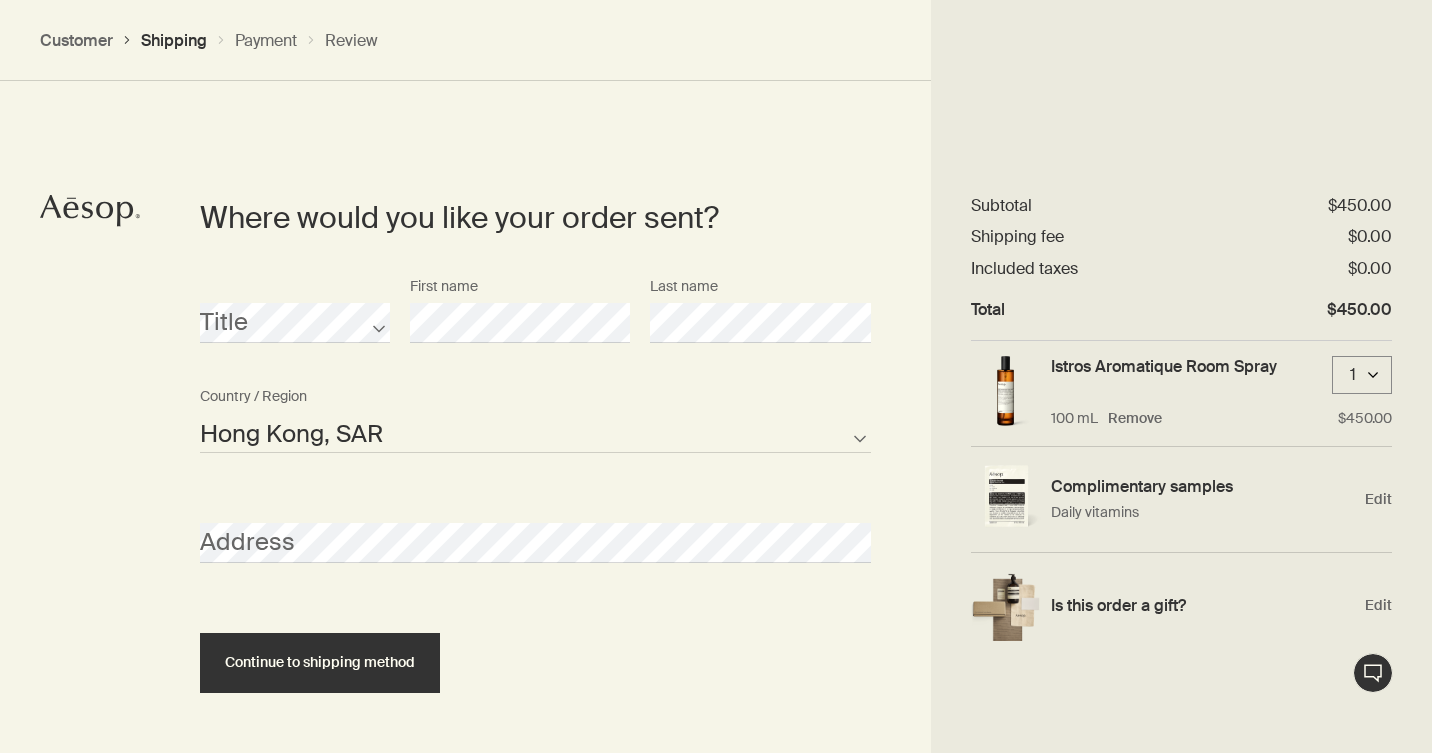 scroll, scrollTop: 863, scrollLeft: 0, axis: vertical 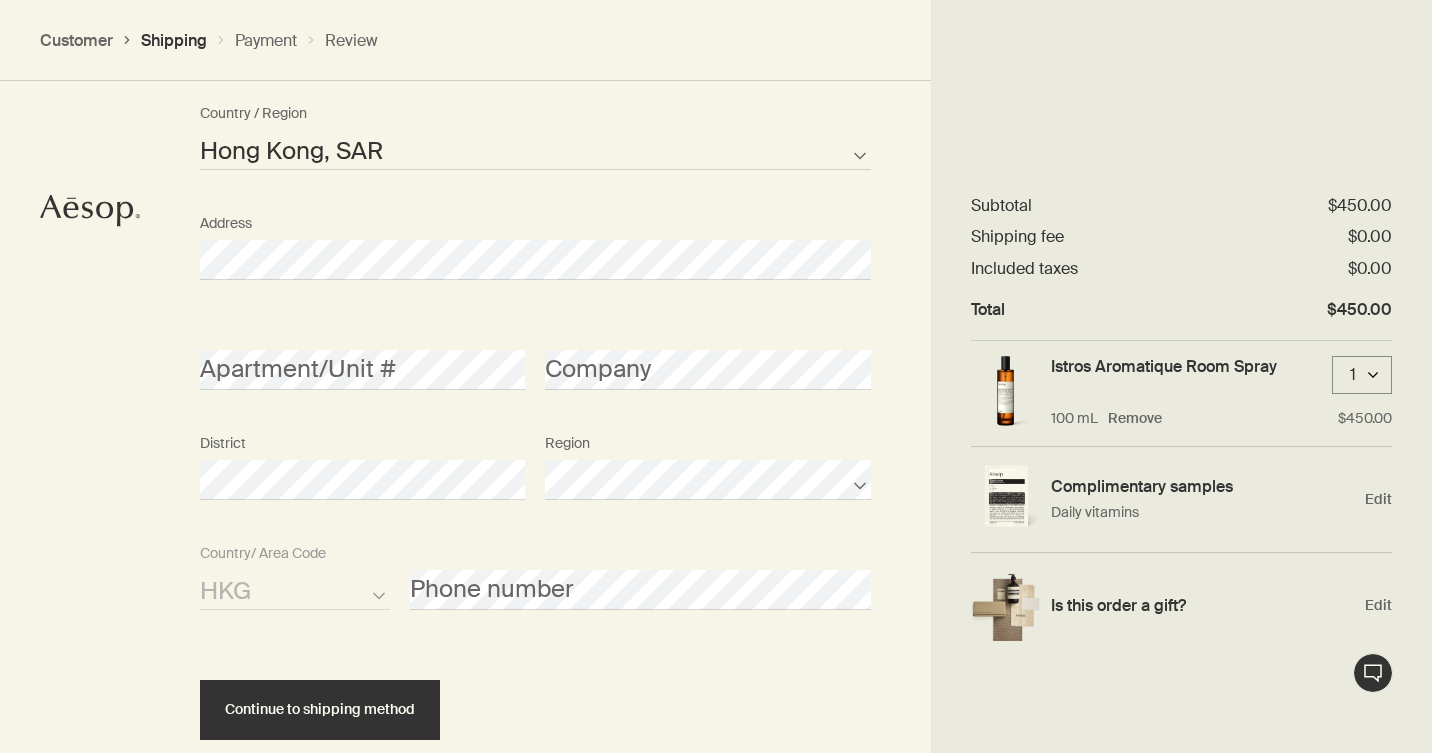 click on "Apartment/Unit #" at bounding box center (362, 352) 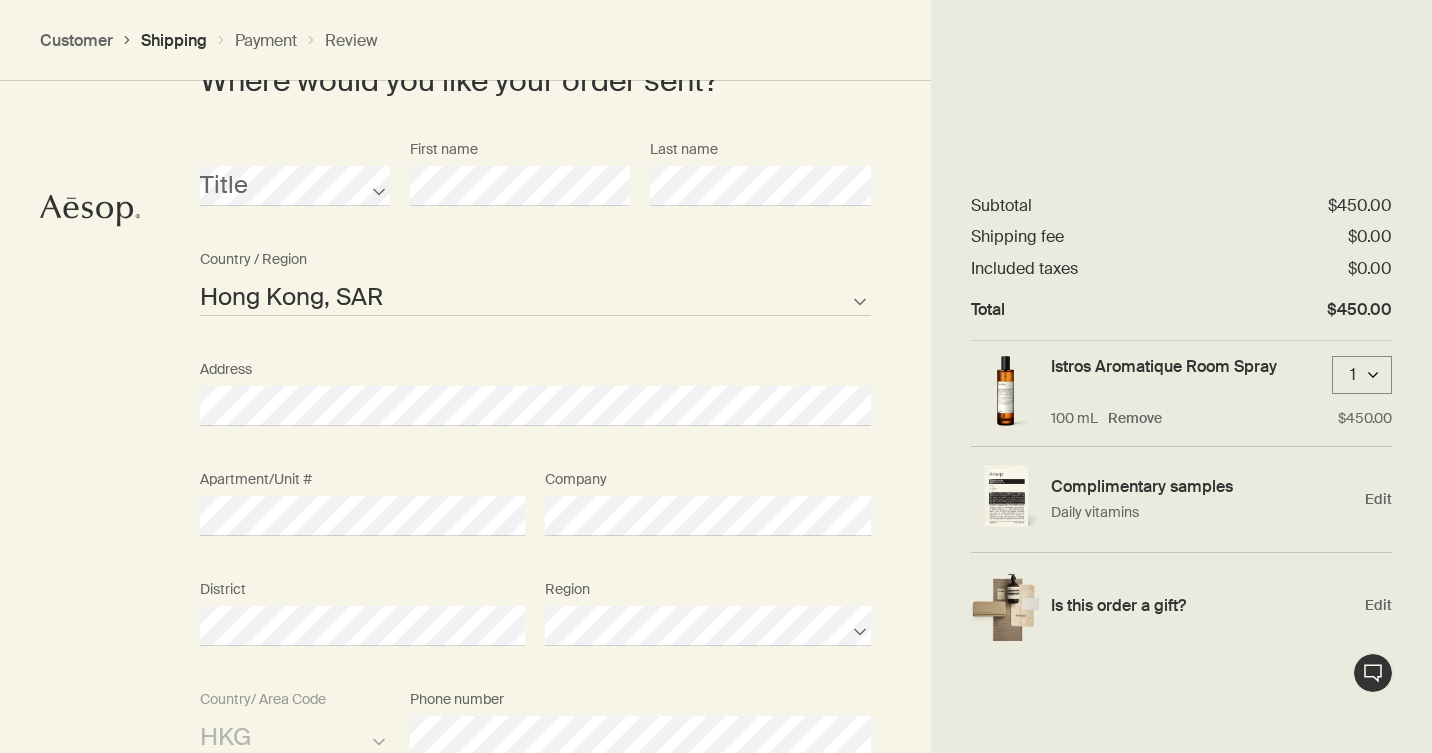 scroll, scrollTop: 934, scrollLeft: 0, axis: vertical 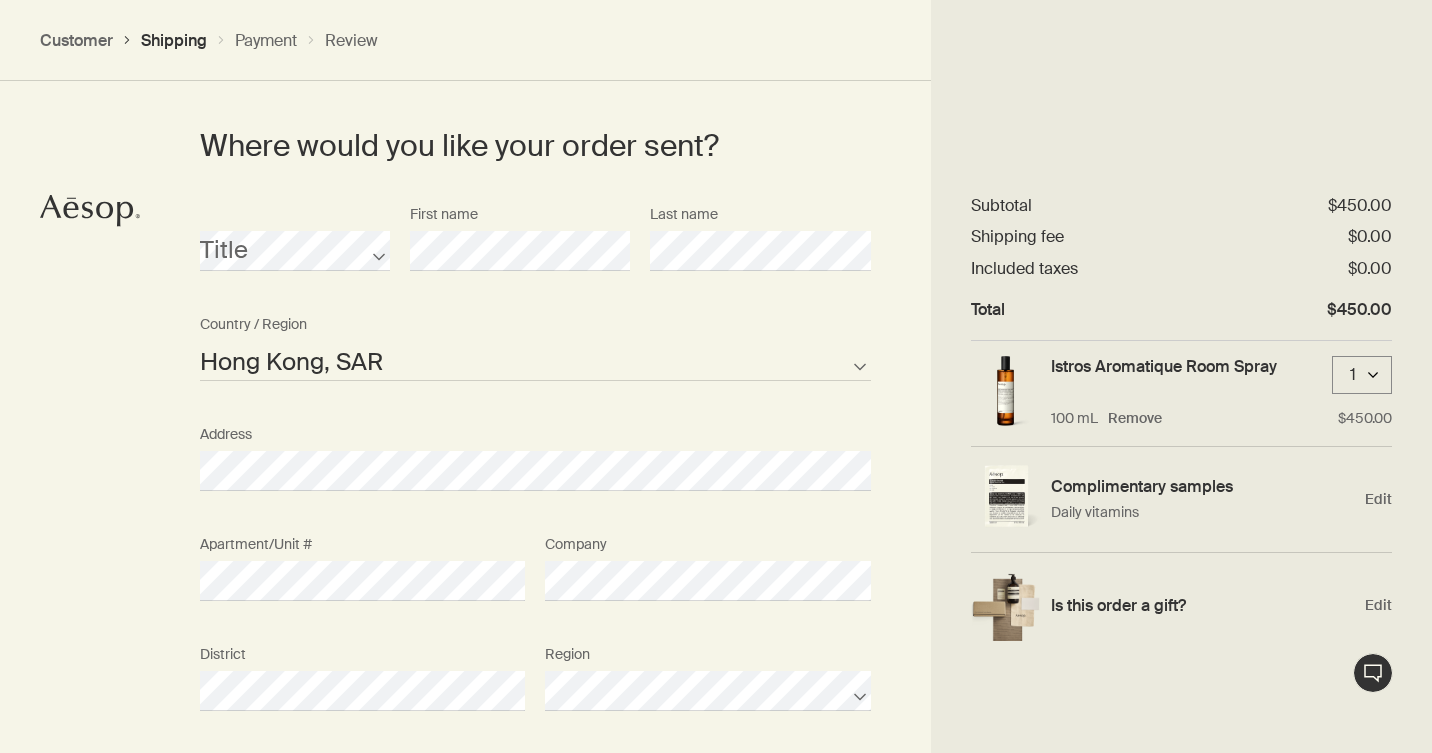 click on "Title [FIRST] [LAST]" at bounding box center [535, 251] 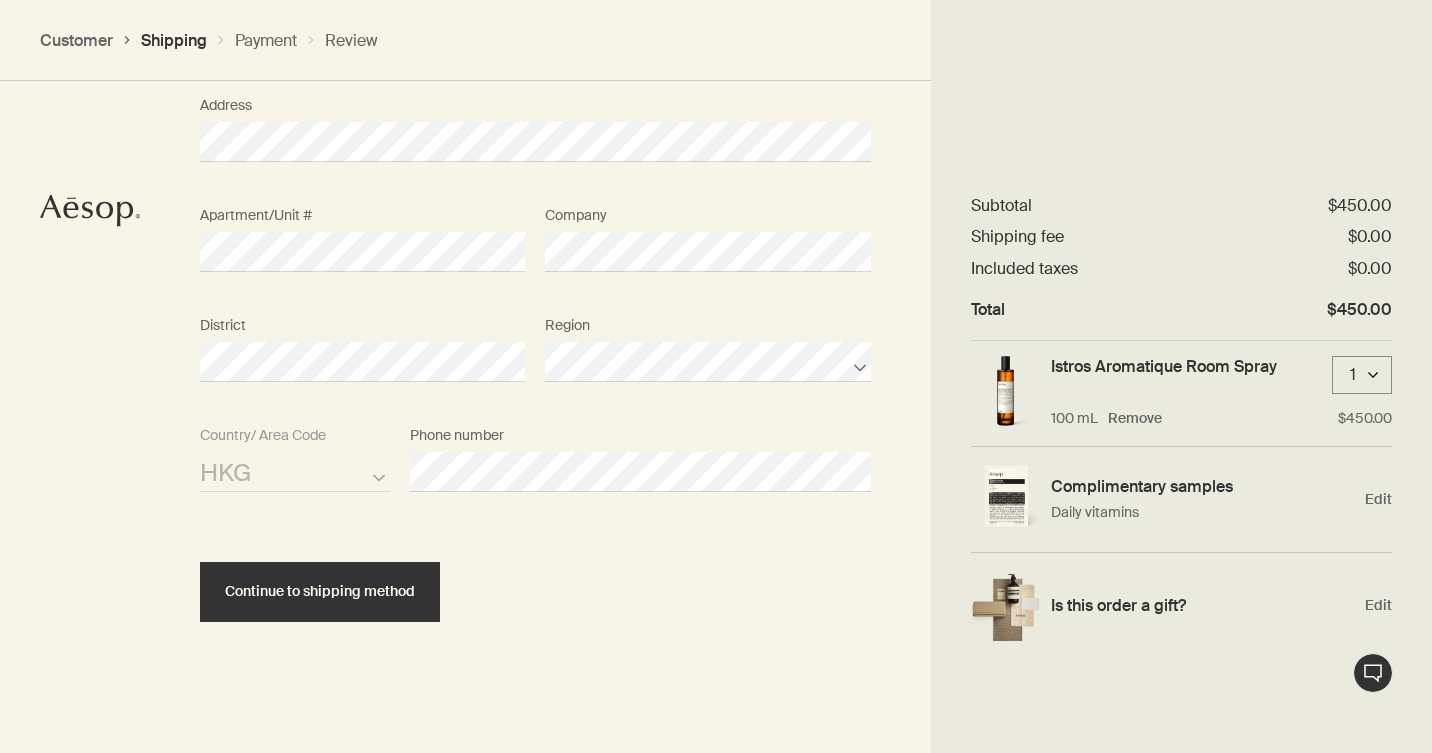 scroll, scrollTop: 1262, scrollLeft: 0, axis: vertical 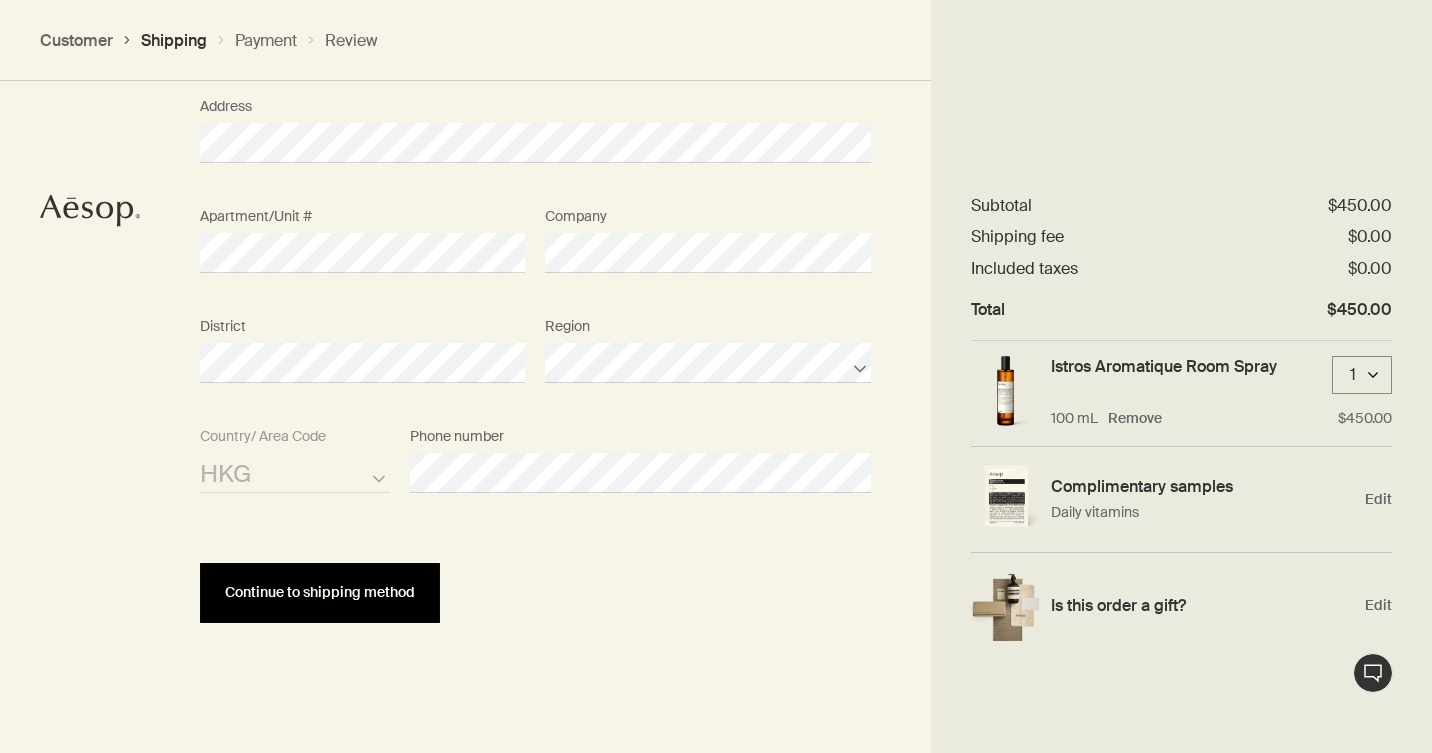click on "Continue to shipping method" at bounding box center [320, 592] 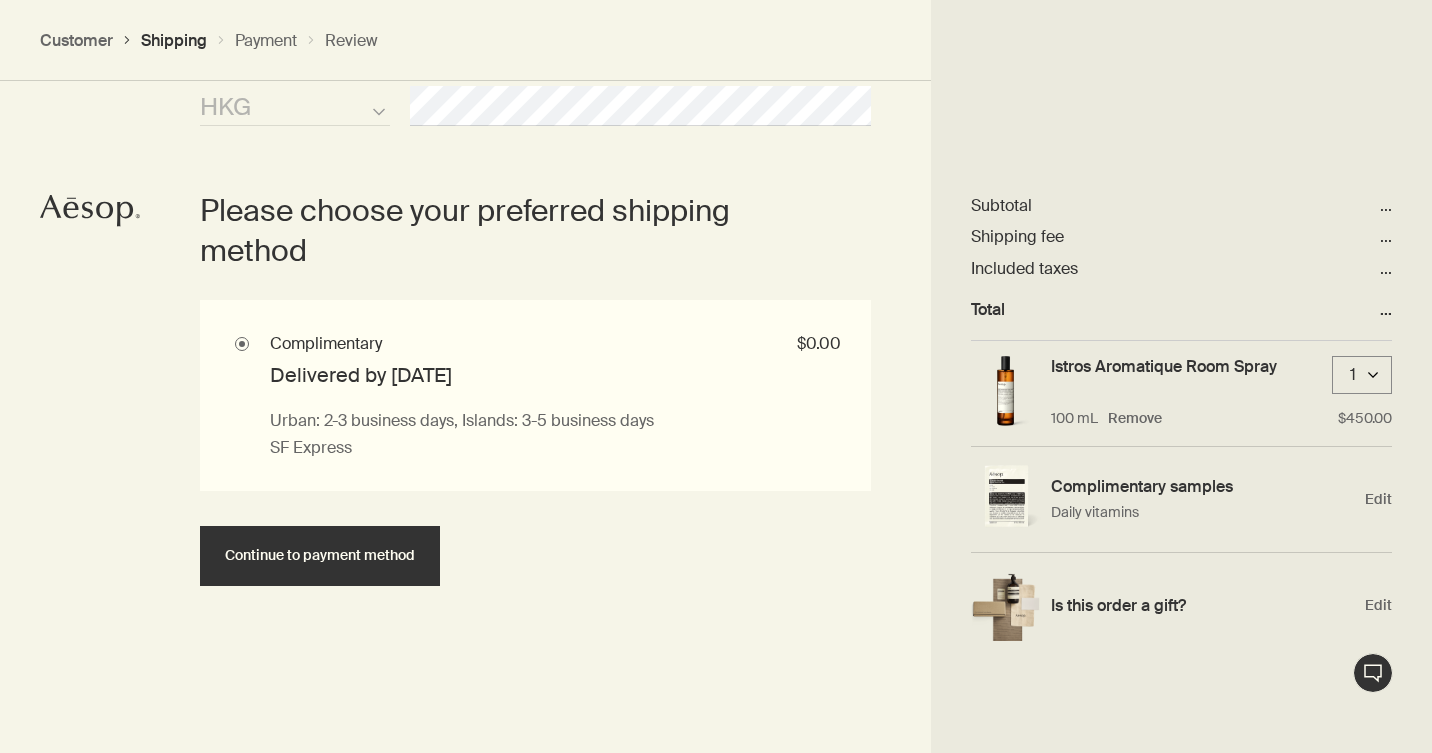 scroll, scrollTop: 1630, scrollLeft: 0, axis: vertical 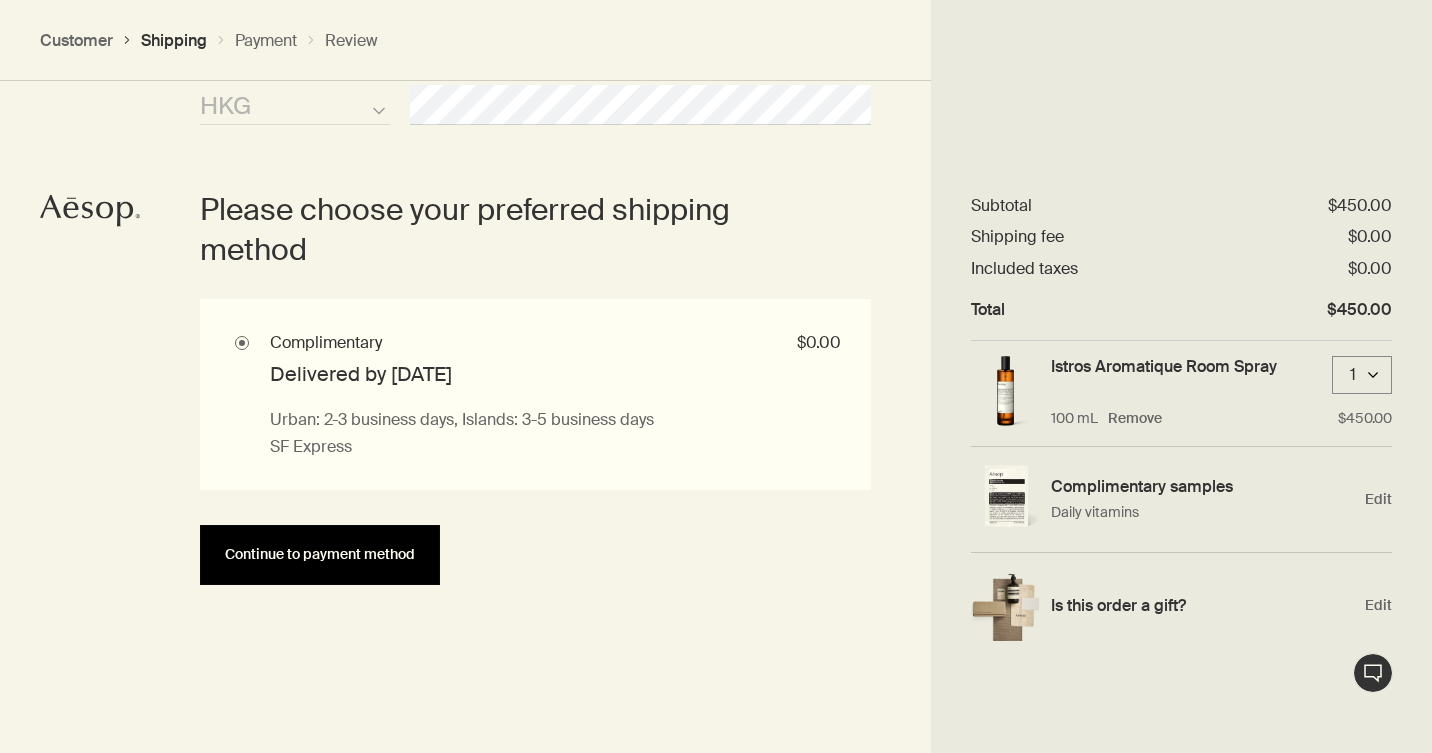 click on "Continue to payment method" at bounding box center (320, 555) 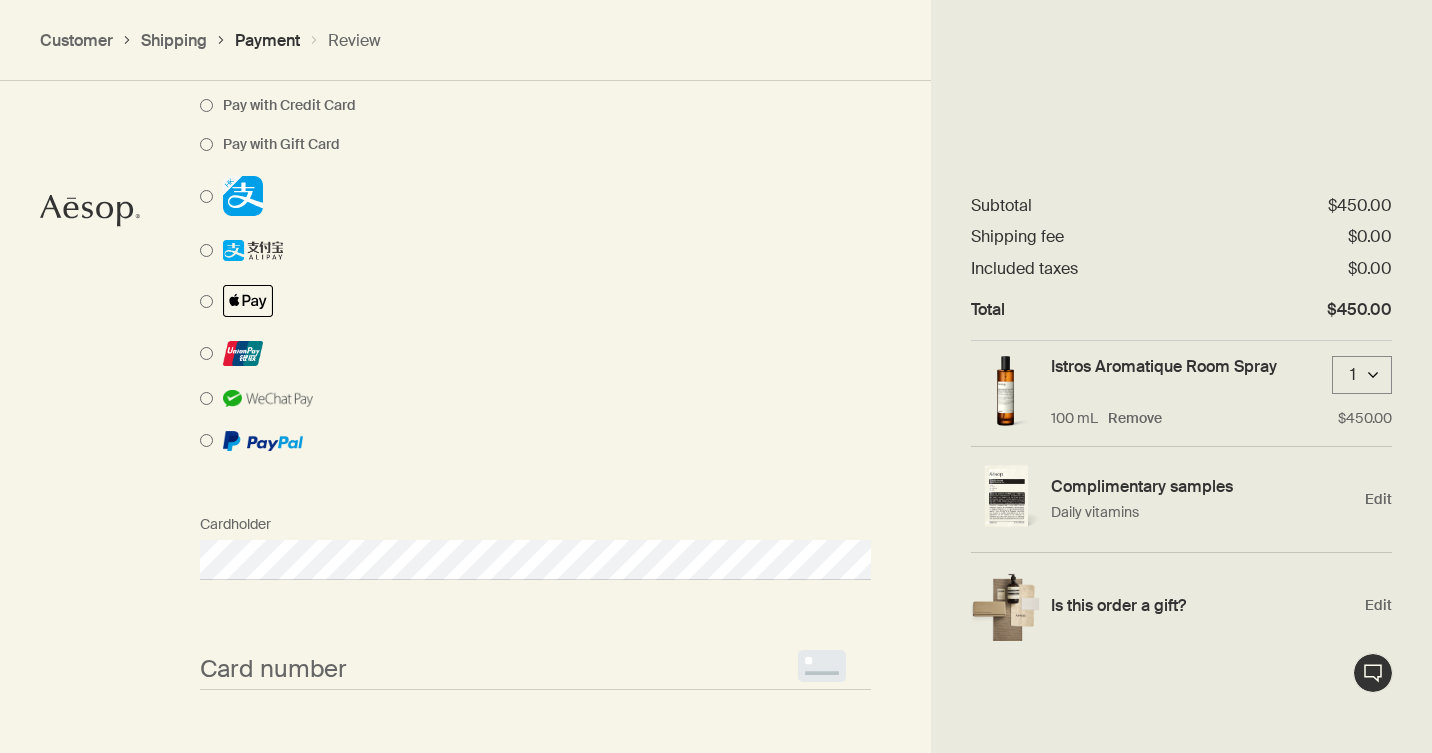 scroll, scrollTop: 1604, scrollLeft: 0, axis: vertical 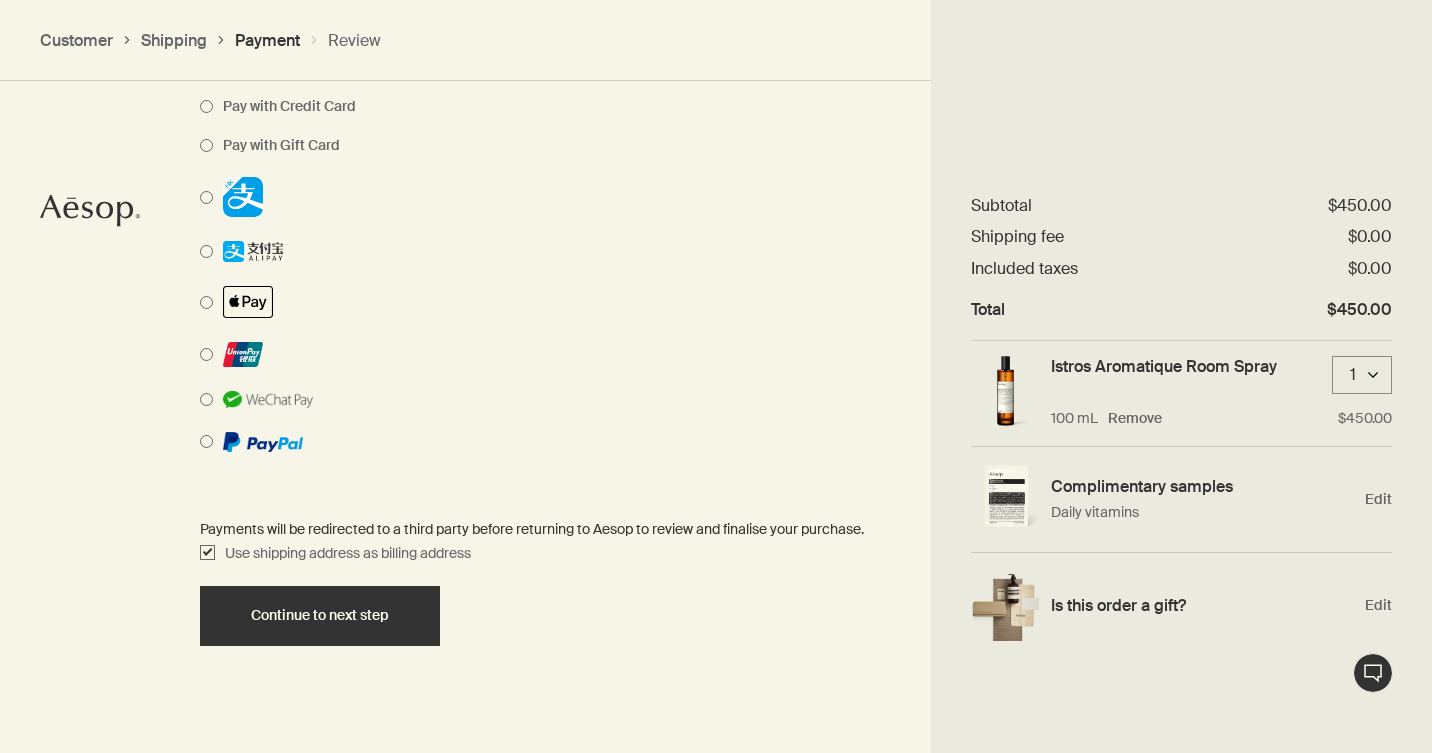 click on "Use shipping address as billing address" at bounding box center [343, 554] 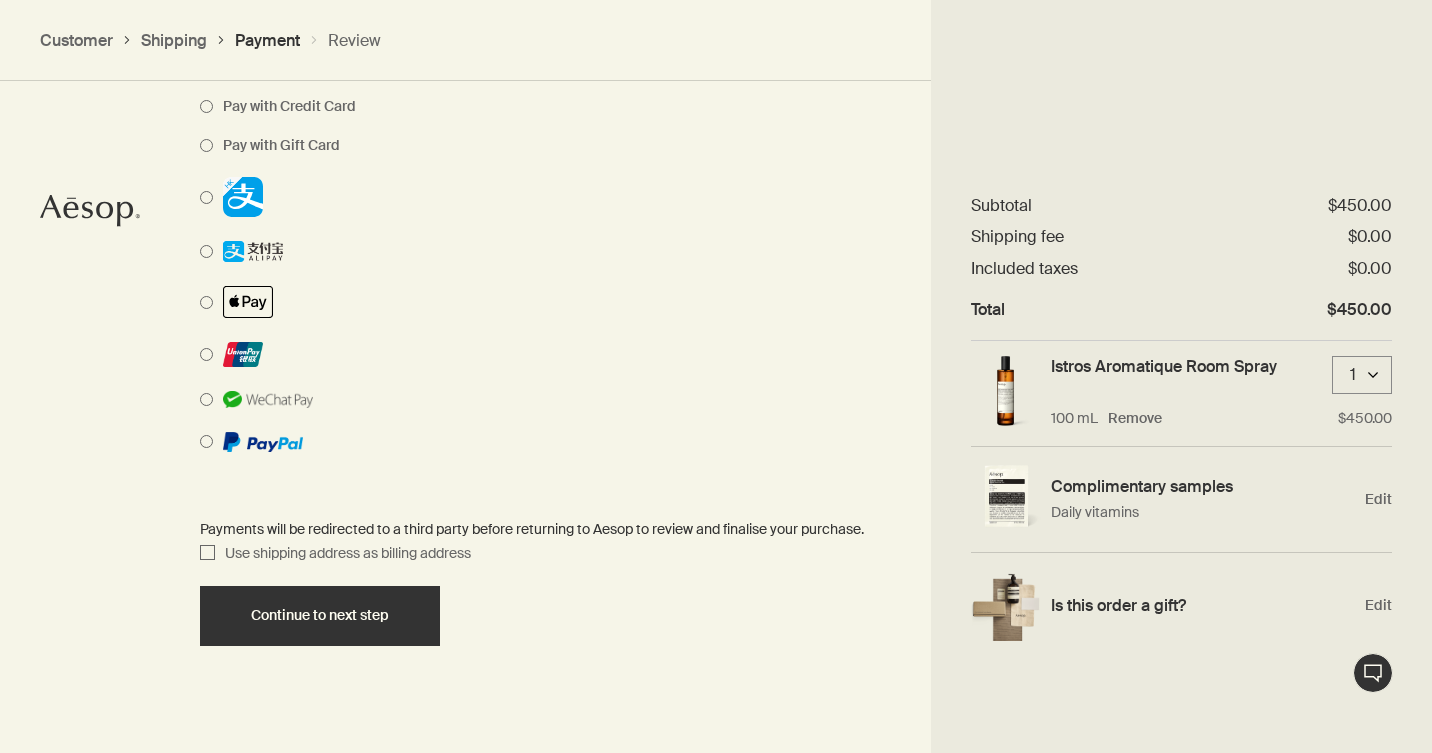 checkbox on "false" 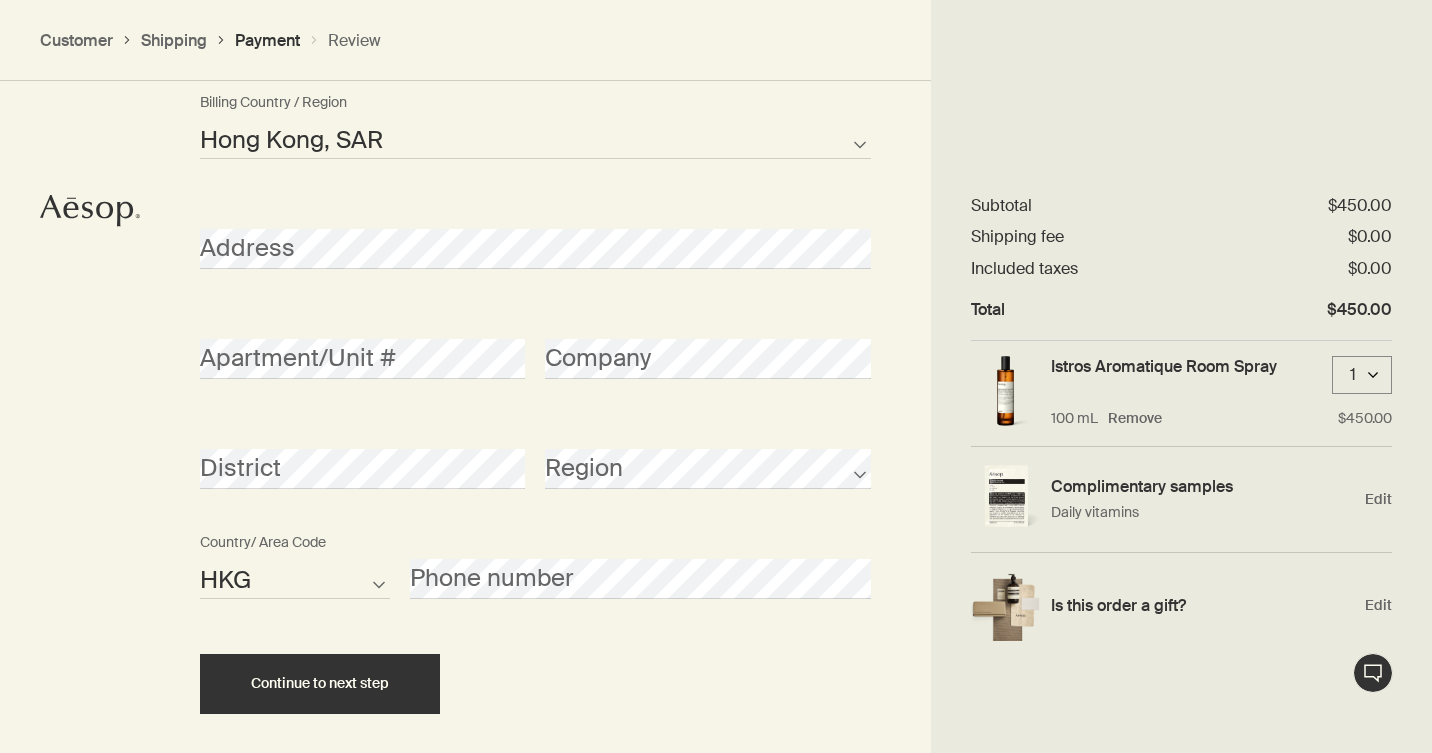 scroll, scrollTop: 2032, scrollLeft: 0, axis: vertical 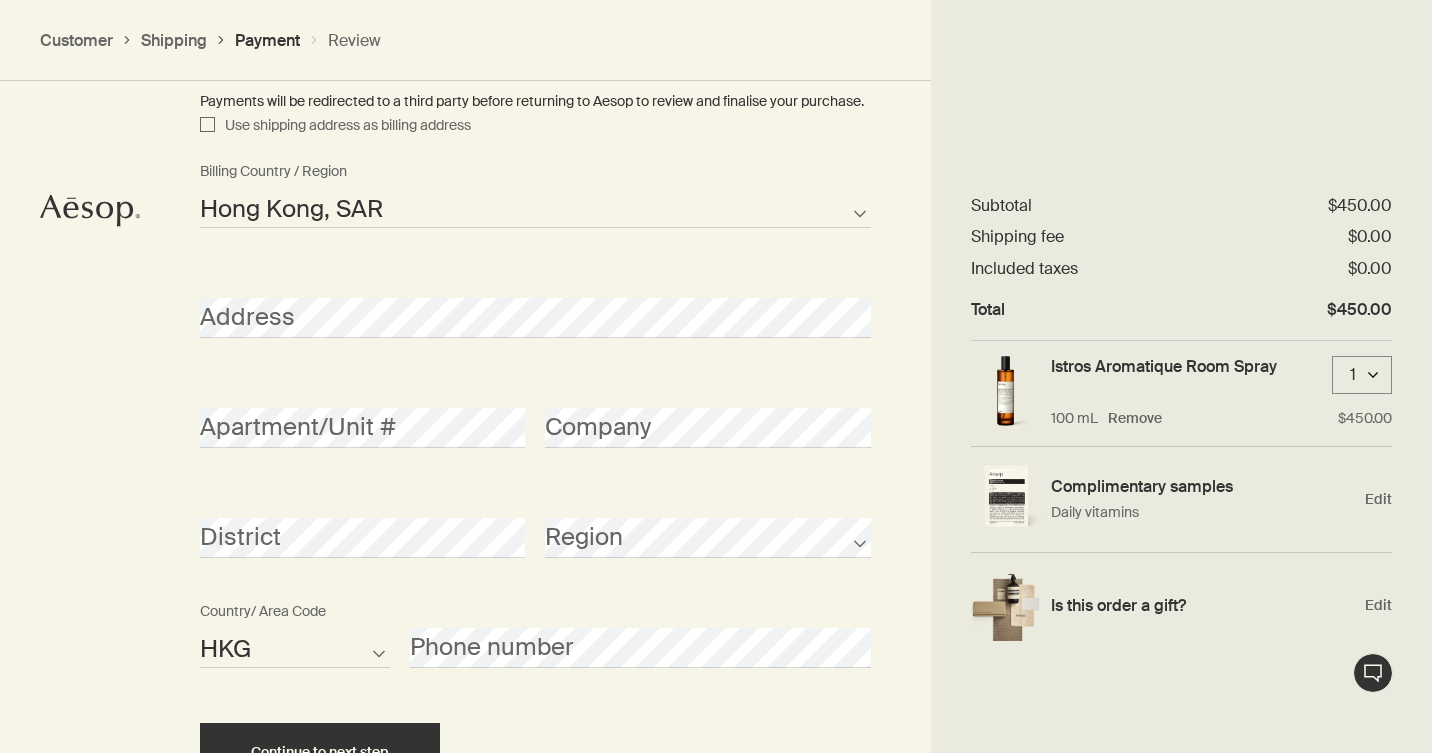 select on "US" 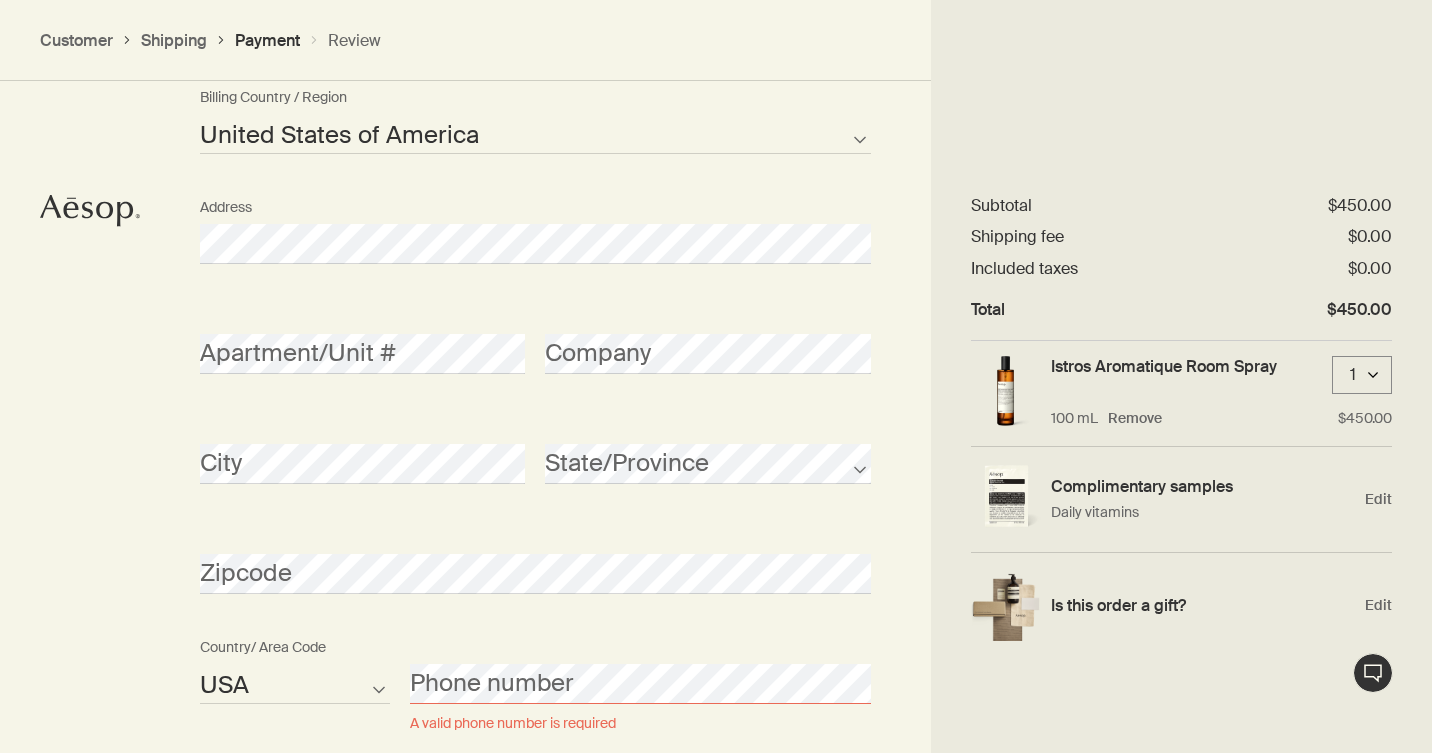 scroll, scrollTop: 2102, scrollLeft: 0, axis: vertical 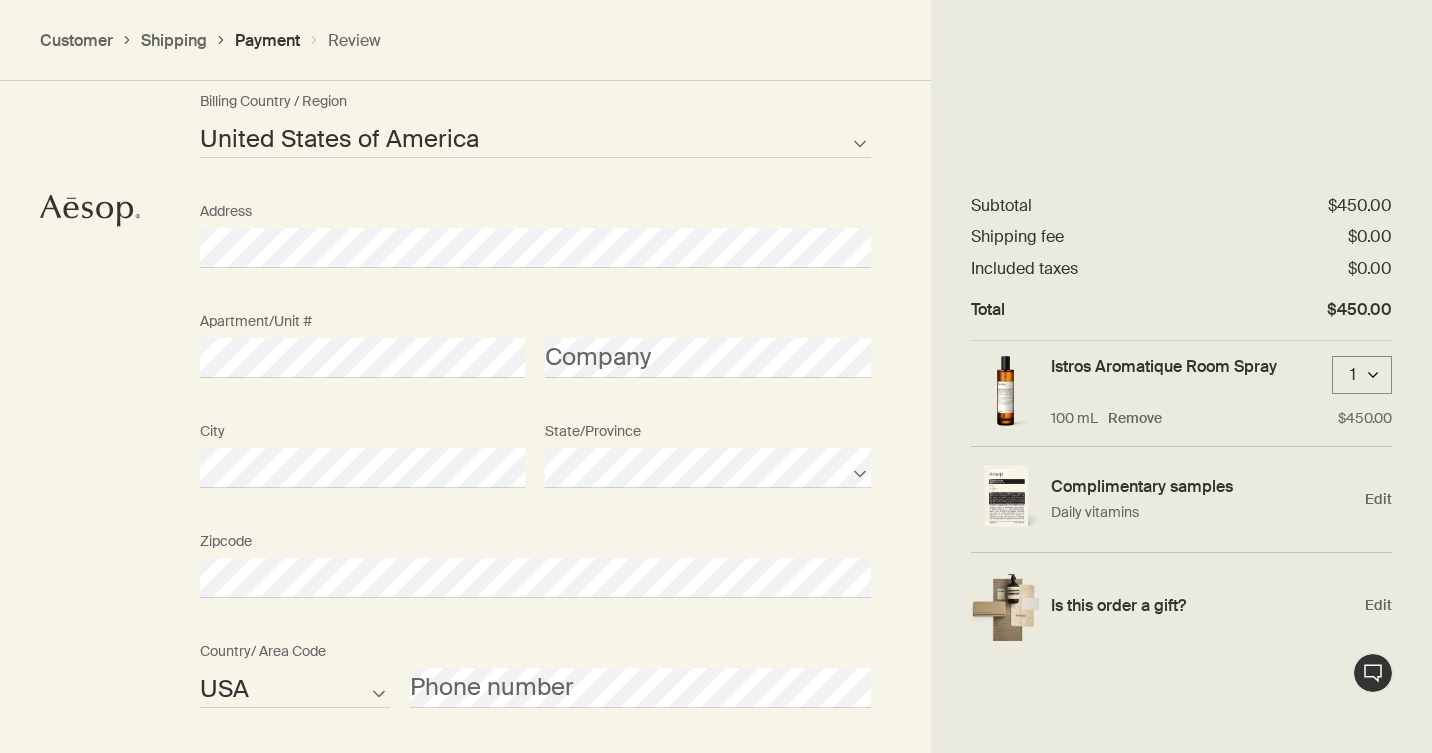 click on "How would you like to pay? Pay with Credit Card Pay with Gift Card Payments will be redirected to a third party before returning to Aesop to review and finalise your purchase. Use shipping address as billing address Afghanistan Albania Algeria American Samoa Andorra Angola Anguilla Antarctica Antigua and Barbuda Argentina Armenia Aruba Australia Austria Azerbaijan Bahamas Bahrain Bangladesh Barbados Belarus Belgium Belize Benin Bermuda Bhutan Bolivia Bosnia and Herzegovina Botswana Brazil British Indian Ocean Territory British Virgin Islands Brunei Bulgaria Burkina Faso Burundi Cambodia Cameroon Canada Cape Verde Cayman Islands Central African Republic Chad Chile Chinese Mainland Christmas Island Cocos Islands Colombia Comoros Cook Islands Costa Rica Croatia Cuba Curacao Cyprus Czech Republic Democratic Republic of the Congo Denmark Djibouti Dominica Dominican Republic East Timor Ecuador Egypt El Salvador Equatorial Guinea Eritrea Estonia Ethiopia Falkland Islands Faroe Islands Fiji Finland France Gabon Ghana" at bounding box center (716, 167) 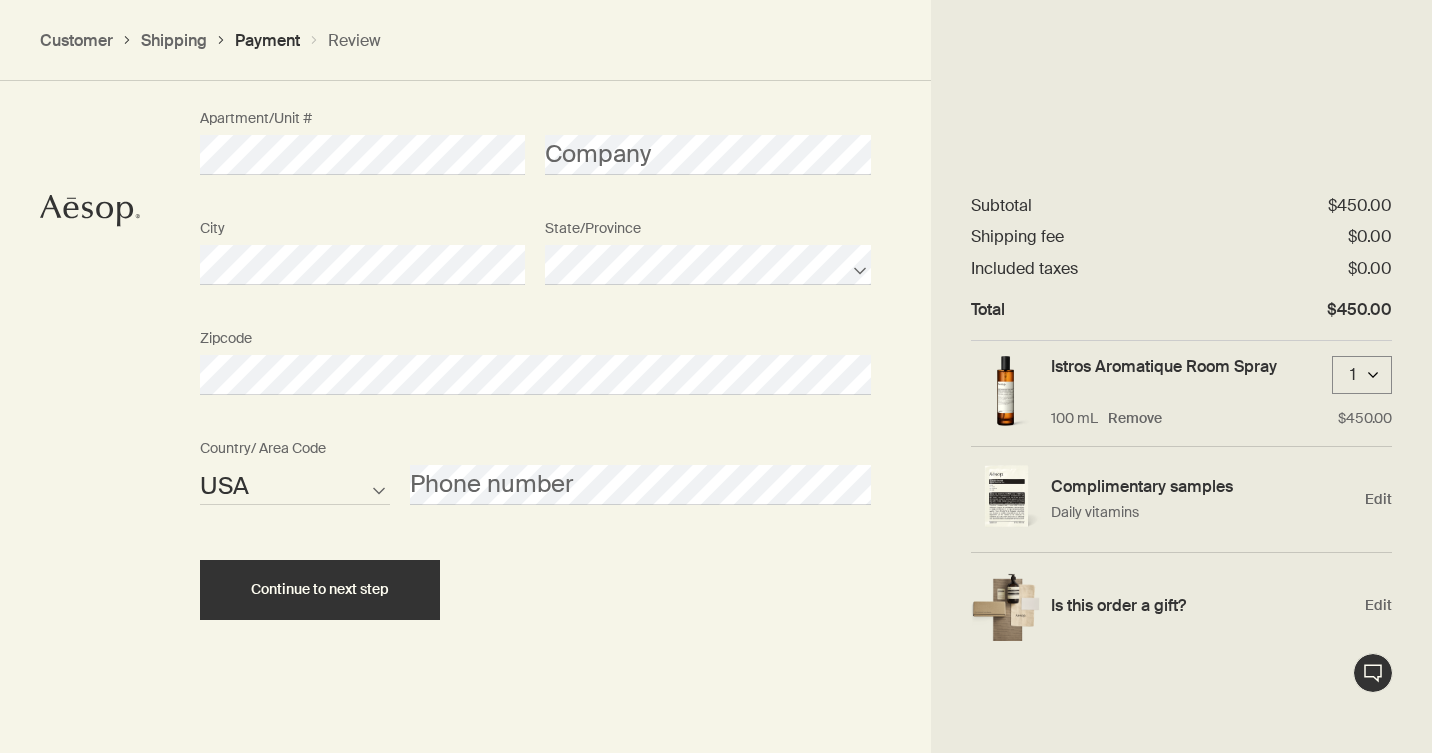 scroll, scrollTop: 2322, scrollLeft: 0, axis: vertical 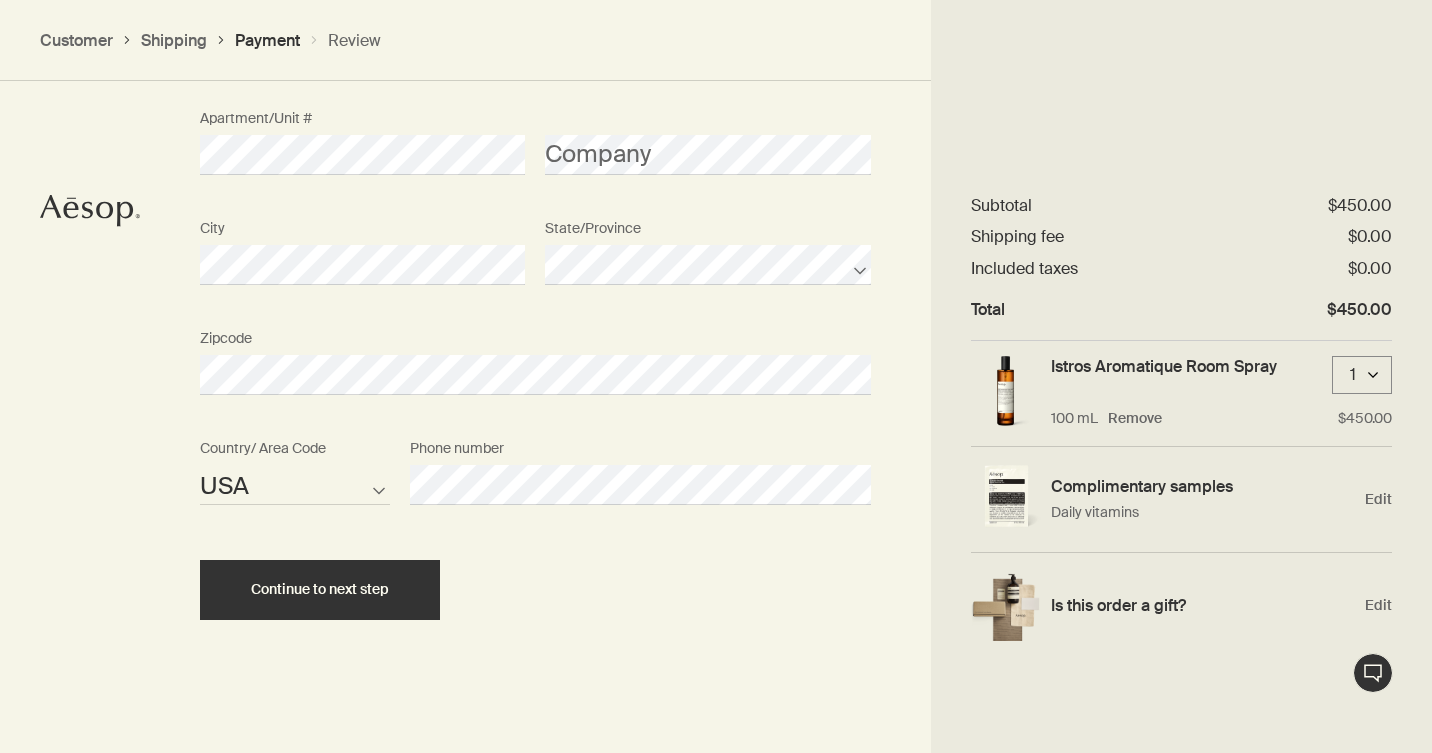 click on "How would you like to pay? Pay with Credit Card Pay with Gift Card Payments will be redirected to a third party before returning to Aesop to review and finalise your purchase. Use shipping address as billing address Afghanistan Albania Algeria American Samoa Andorra Angola Anguilla Antarctica Antigua and Barbuda Argentina Armenia Aruba Australia Austria Azerbaijan Bahamas Bahrain Bangladesh Barbados Belarus Belgium Belize Benin Bermuda Bhutan Bolivia Bosnia and Herzegovina Botswana Brazil British Indian Ocean Territory British Virgin Islands Brunei Bulgaria Burkina Faso Burundi Cambodia Cameroon Canada Cape Verde Cayman Islands Central African Republic Chad Chile Chinese Mainland Christmas Island Cocos Islands Colombia Comoros Cook Islands Costa Rica Croatia Cuba Curacao Cyprus Czech Republic Democratic Republic of the Congo Denmark Djibouti Dominica Dominican Republic East Timor Ecuador Egypt El Salvador Equatorial Guinea Eritrea Estonia Ethiopia Falkland Islands Faroe Islands Fiji Finland France Gabon Ghana" at bounding box center [535, -36] 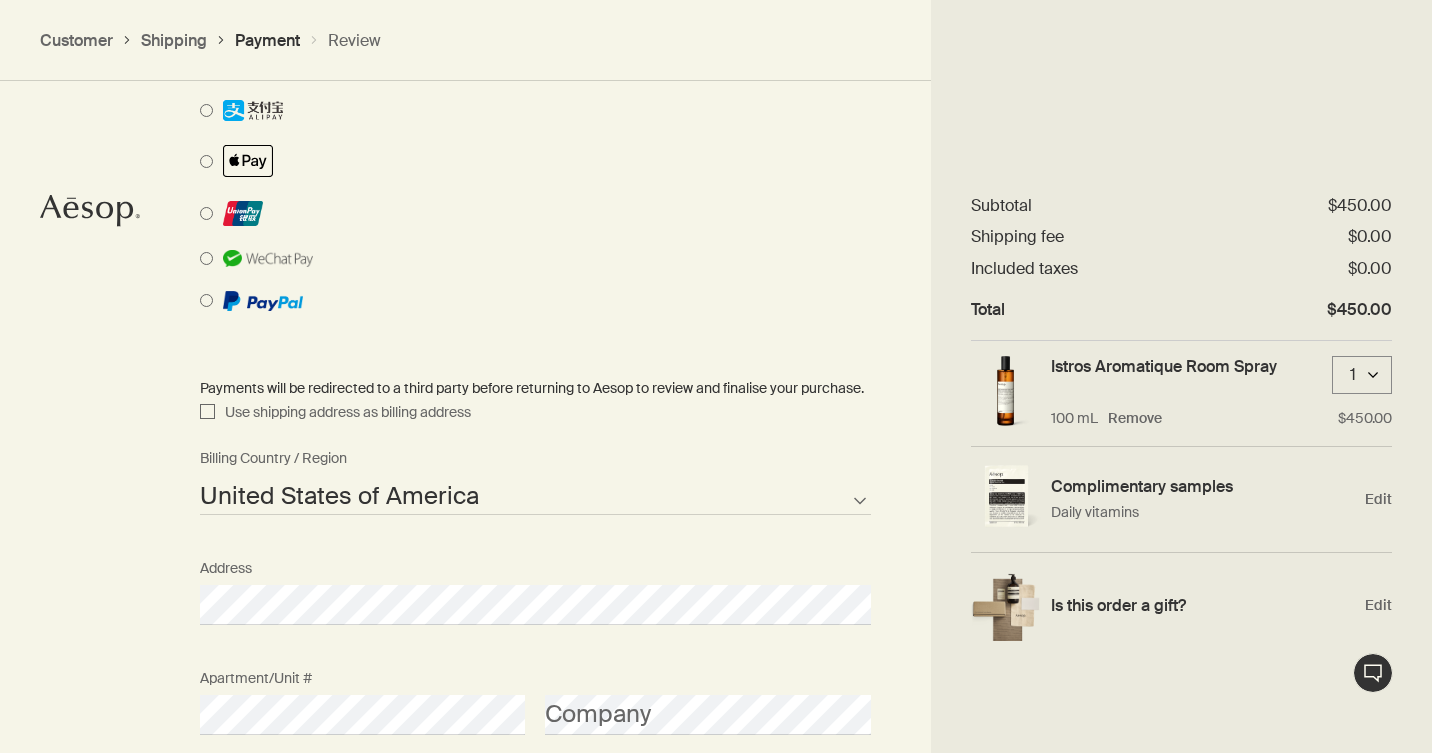 scroll, scrollTop: 1743, scrollLeft: 0, axis: vertical 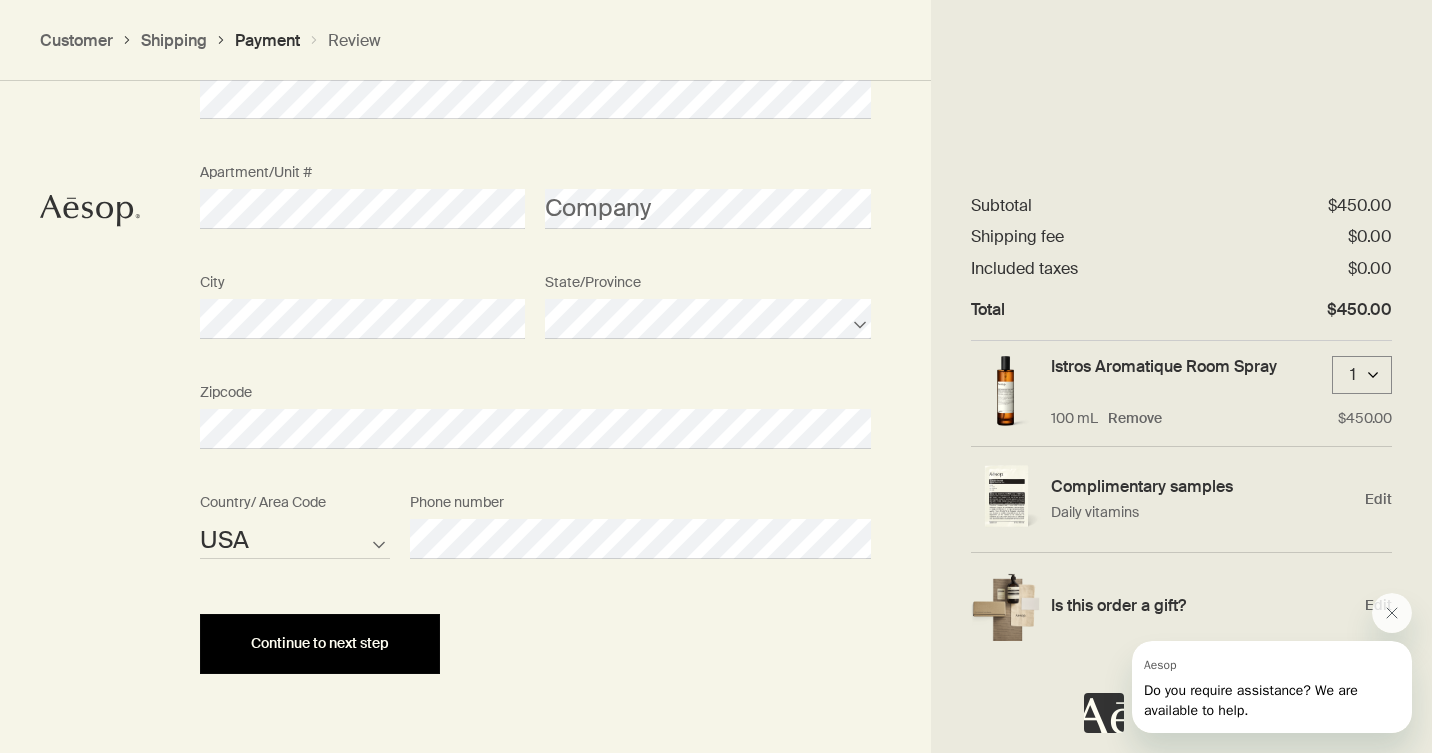 click on "Continue to next step" at bounding box center (320, 643) 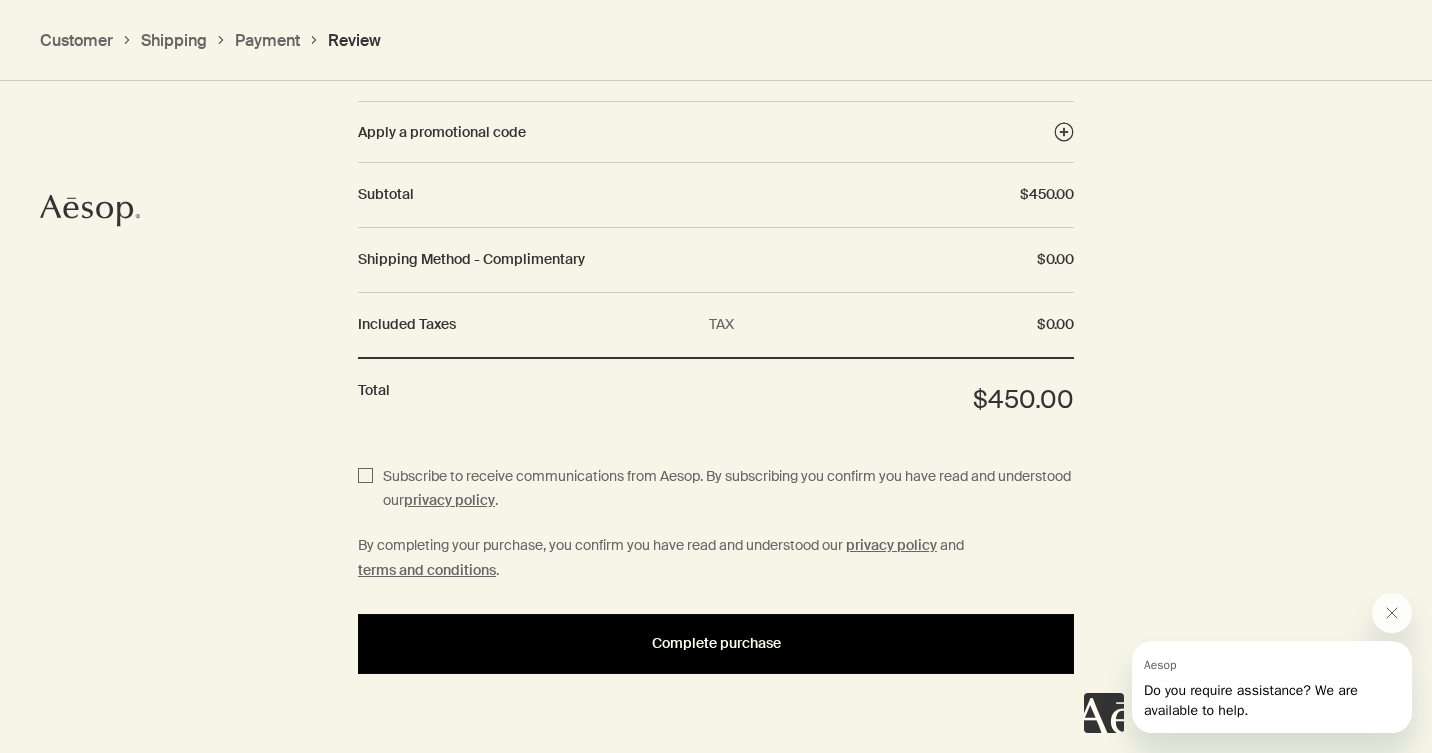 scroll, scrollTop: 2307, scrollLeft: 0, axis: vertical 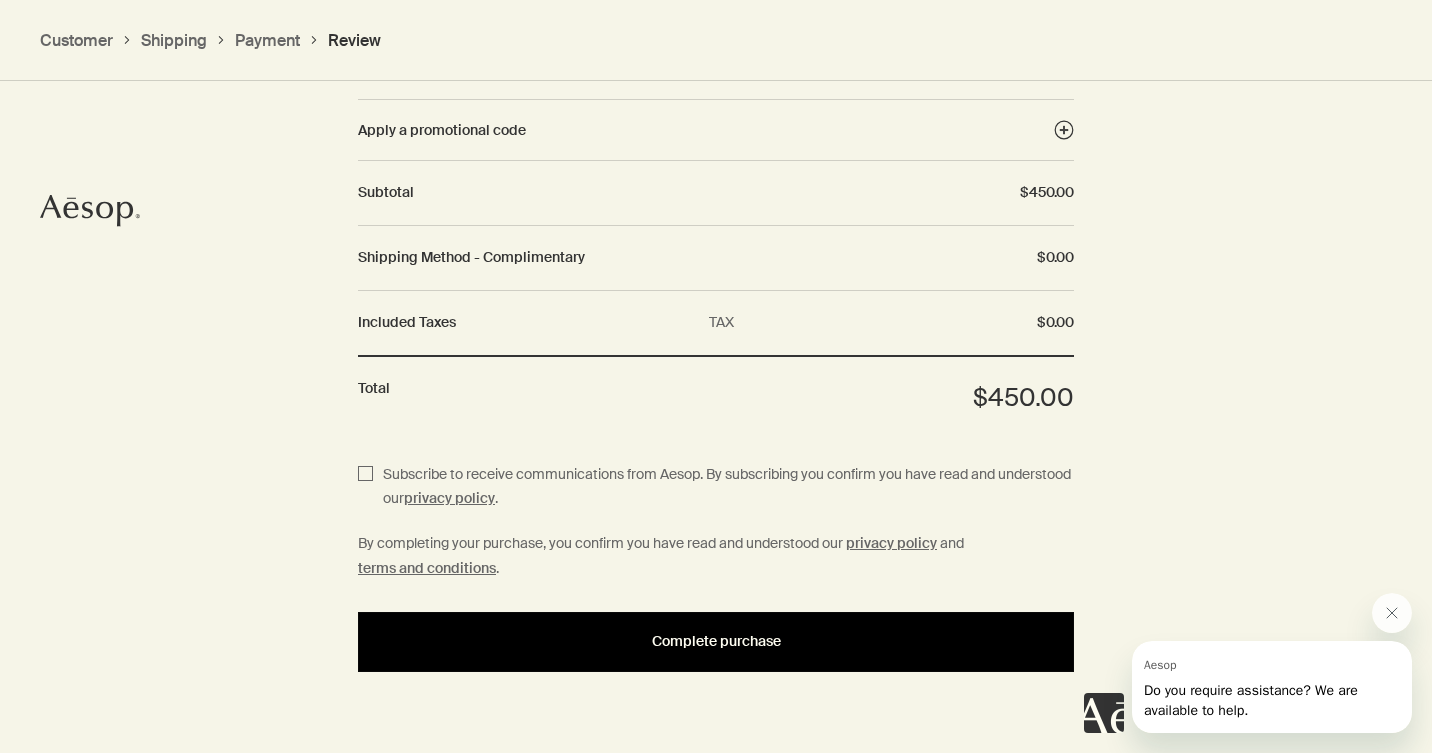 click on "Complete purchase" at bounding box center [716, 641] 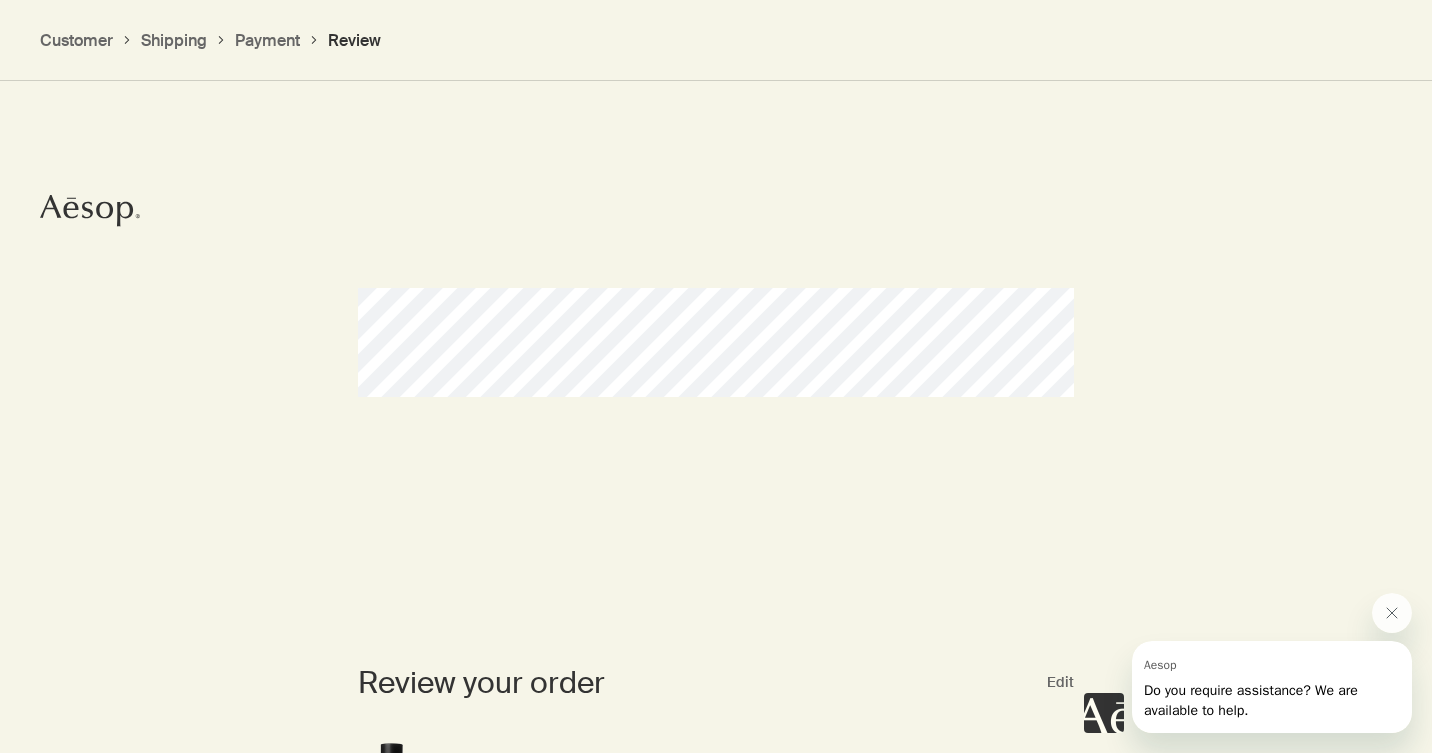 scroll, scrollTop: 1269, scrollLeft: 0, axis: vertical 